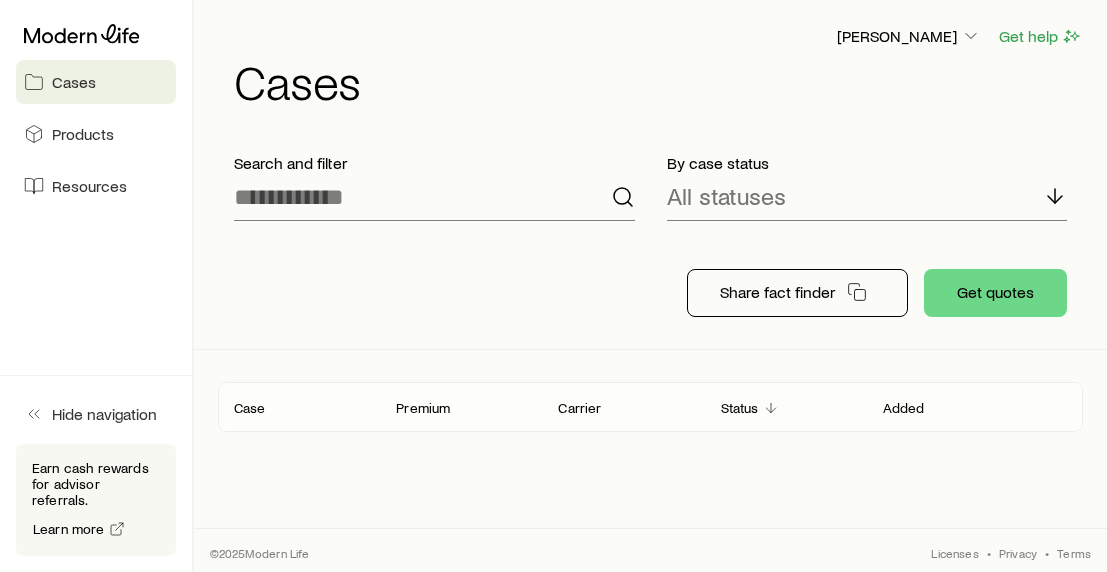scroll, scrollTop: 0, scrollLeft: 0, axis: both 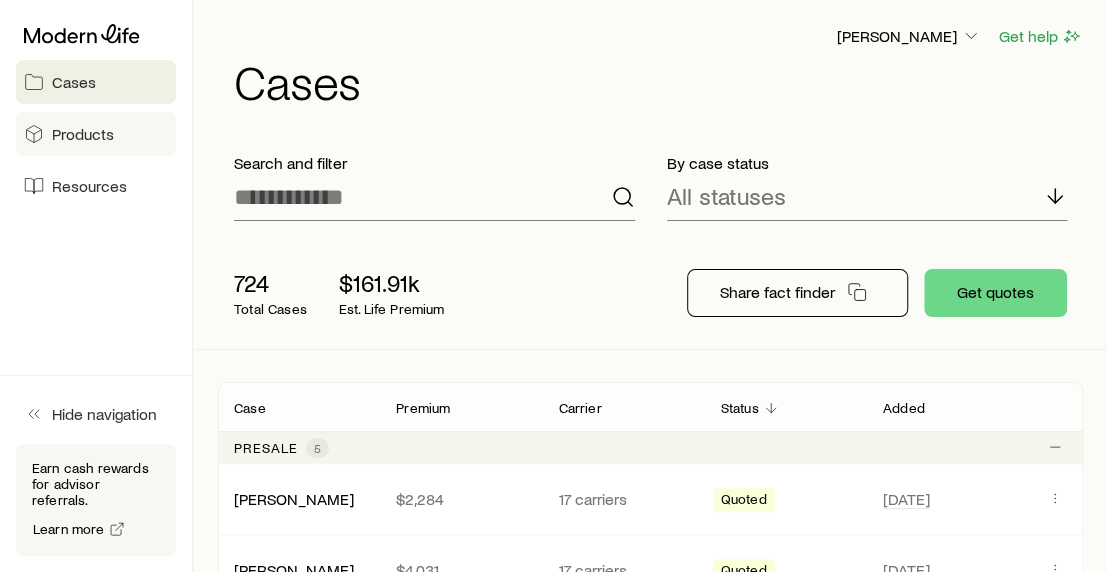 click on "Products" at bounding box center [96, 134] 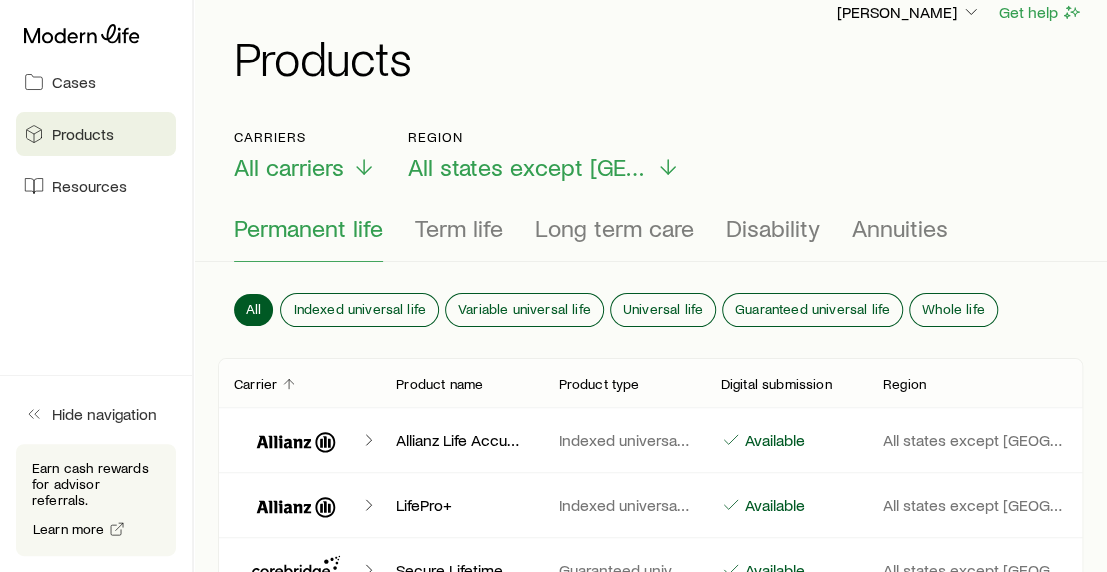 scroll, scrollTop: 0, scrollLeft: 0, axis: both 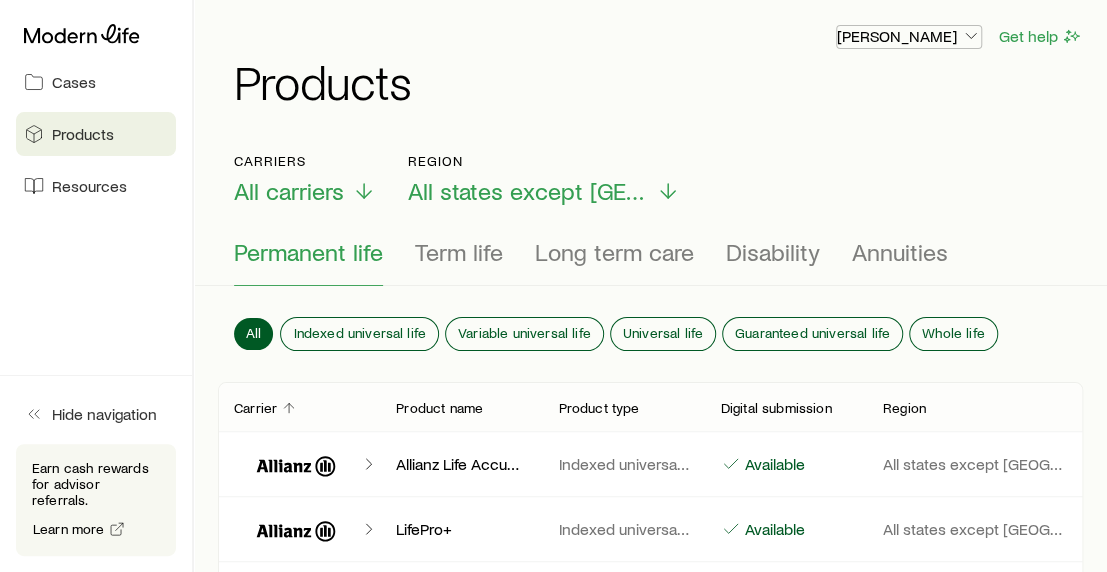 click 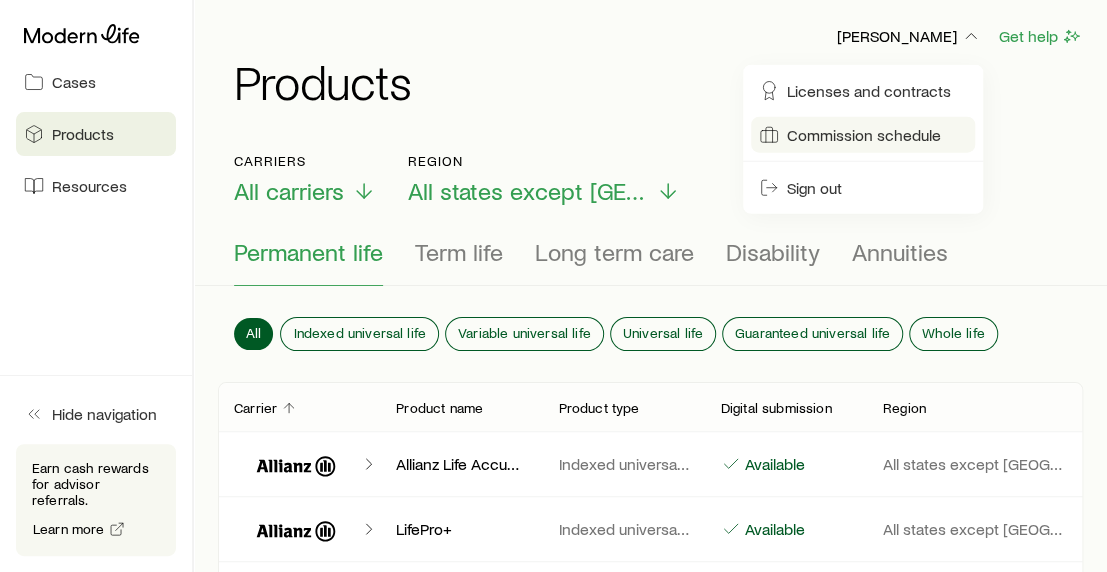 click on "Commission schedule" at bounding box center [864, 135] 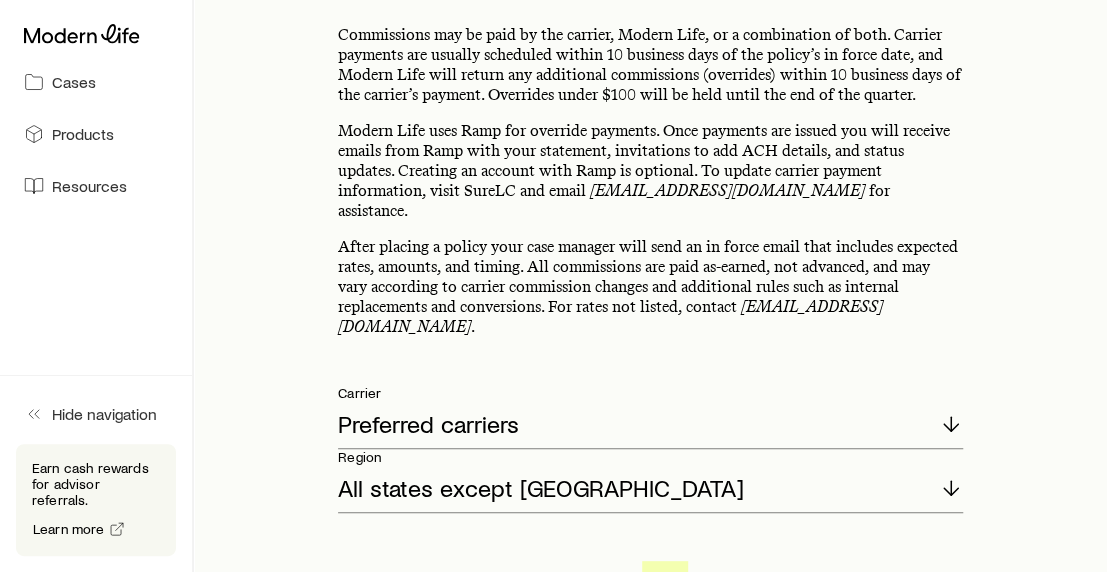 scroll, scrollTop: 0, scrollLeft: 0, axis: both 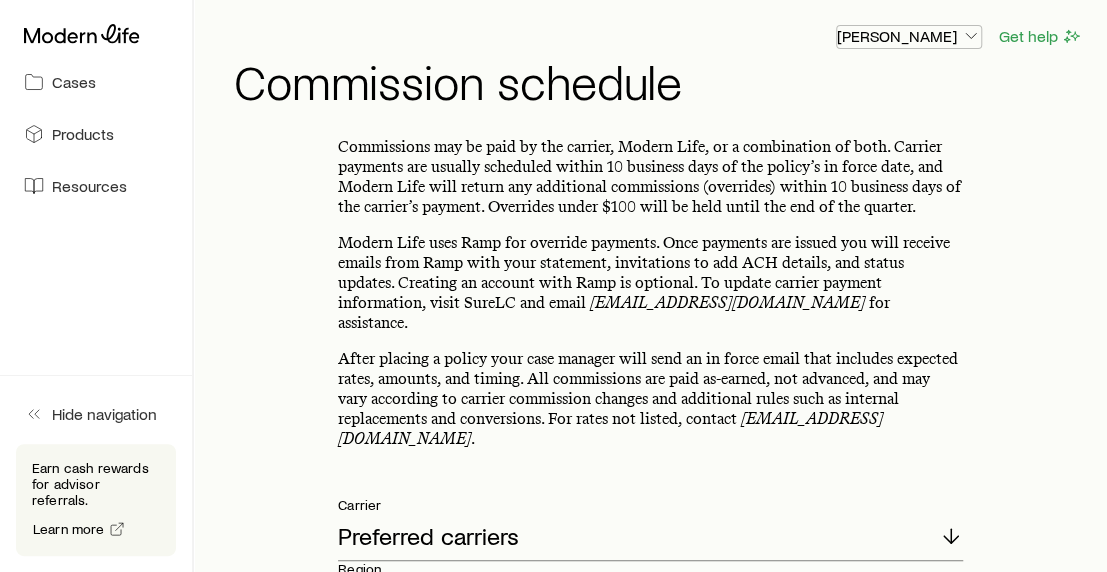 click 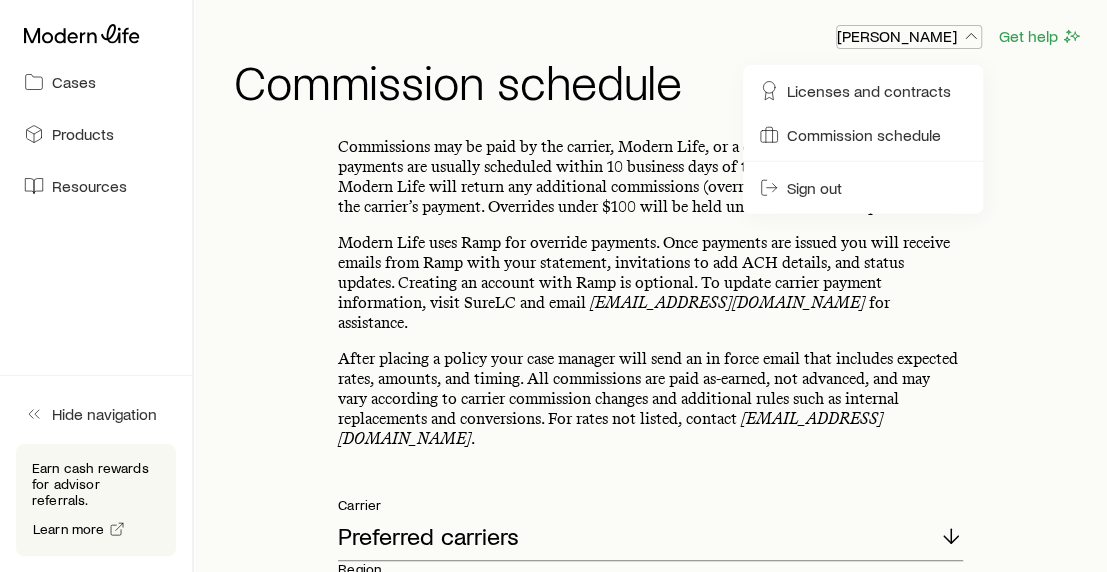click 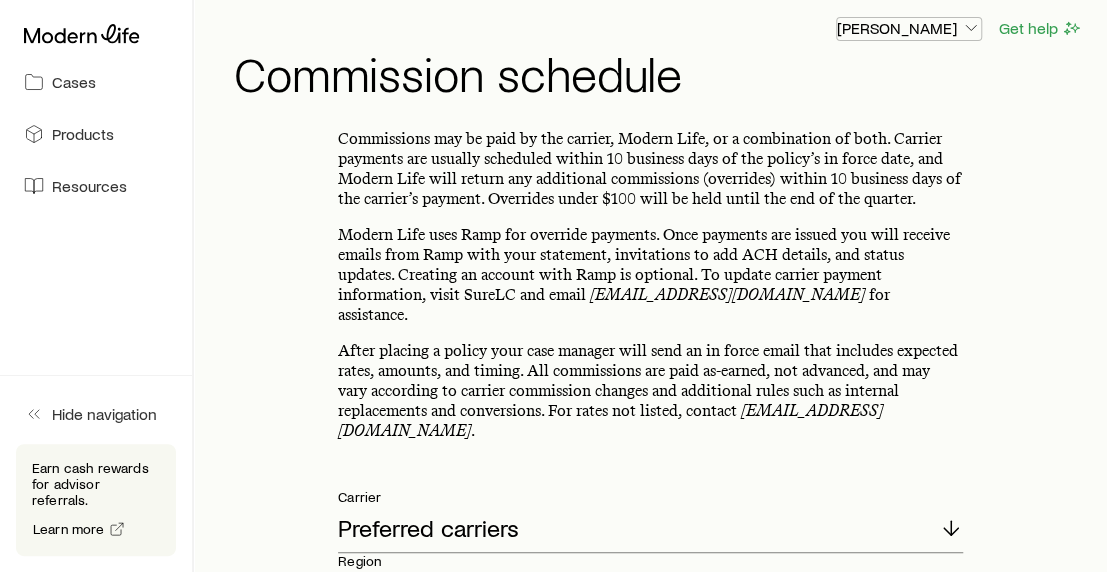 scroll, scrollTop: 0, scrollLeft: 0, axis: both 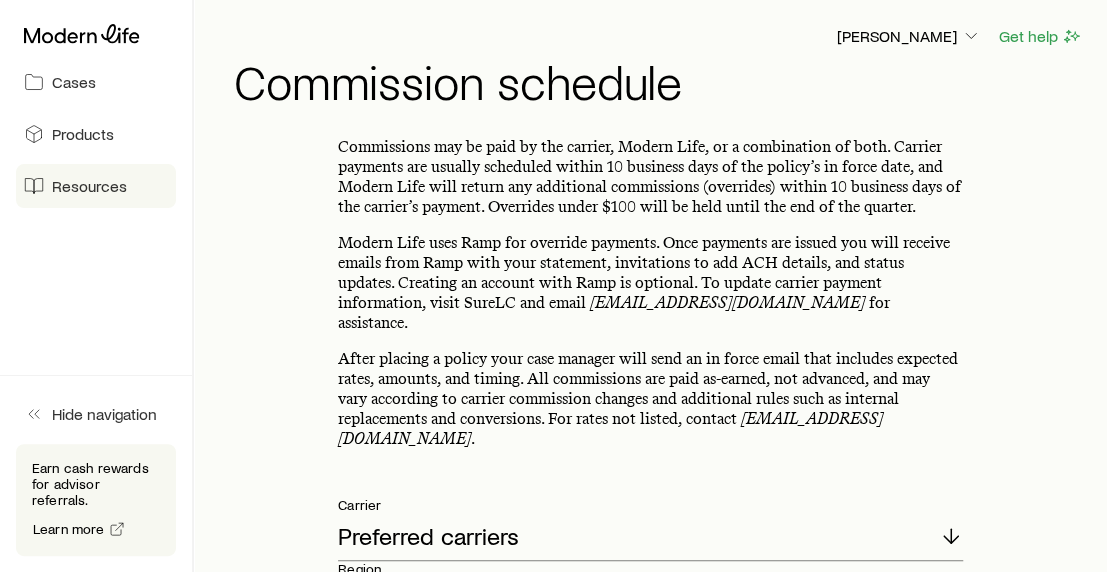 click on "Resources" at bounding box center (89, 186) 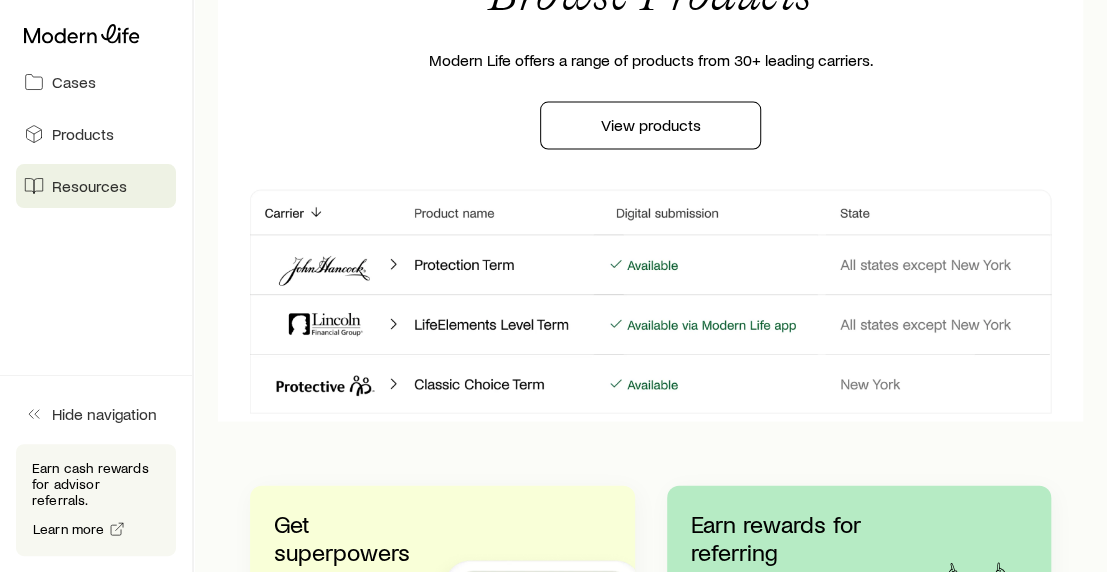 scroll, scrollTop: 1708, scrollLeft: 0, axis: vertical 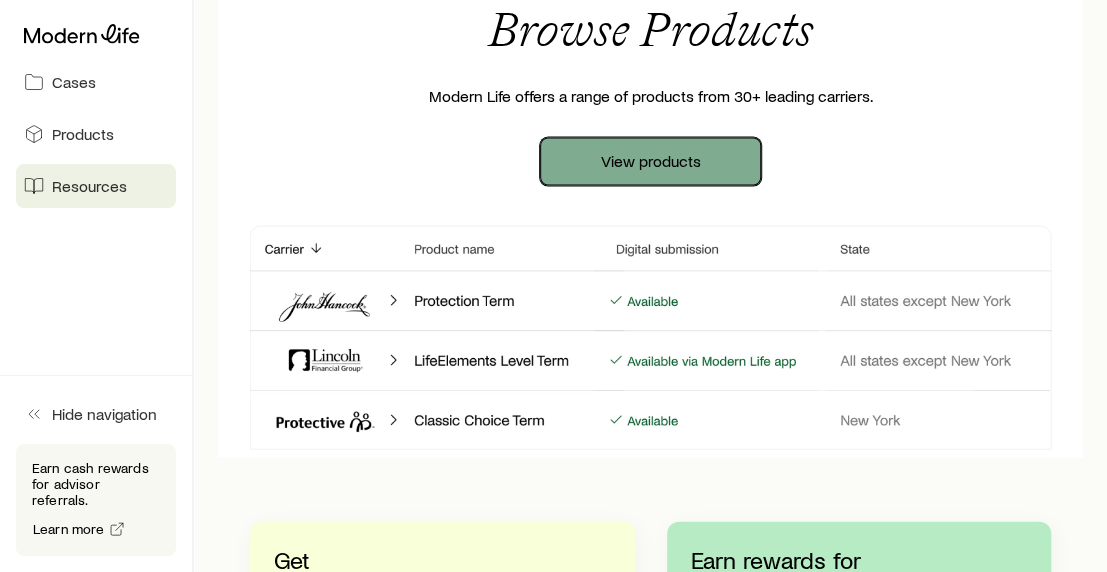 click on "View products" at bounding box center (650, 162) 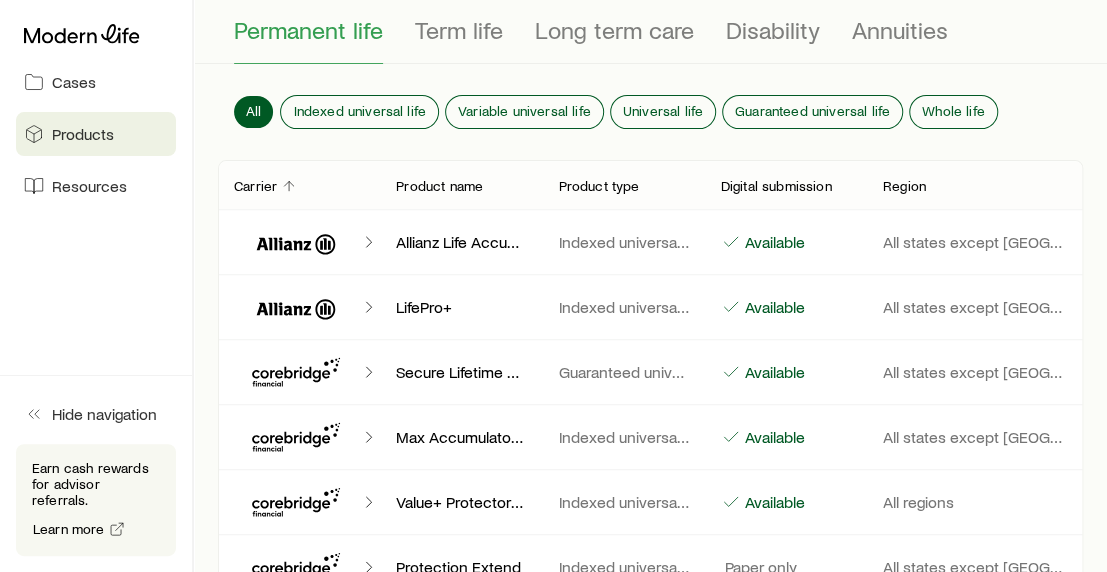 scroll, scrollTop: 0, scrollLeft: 0, axis: both 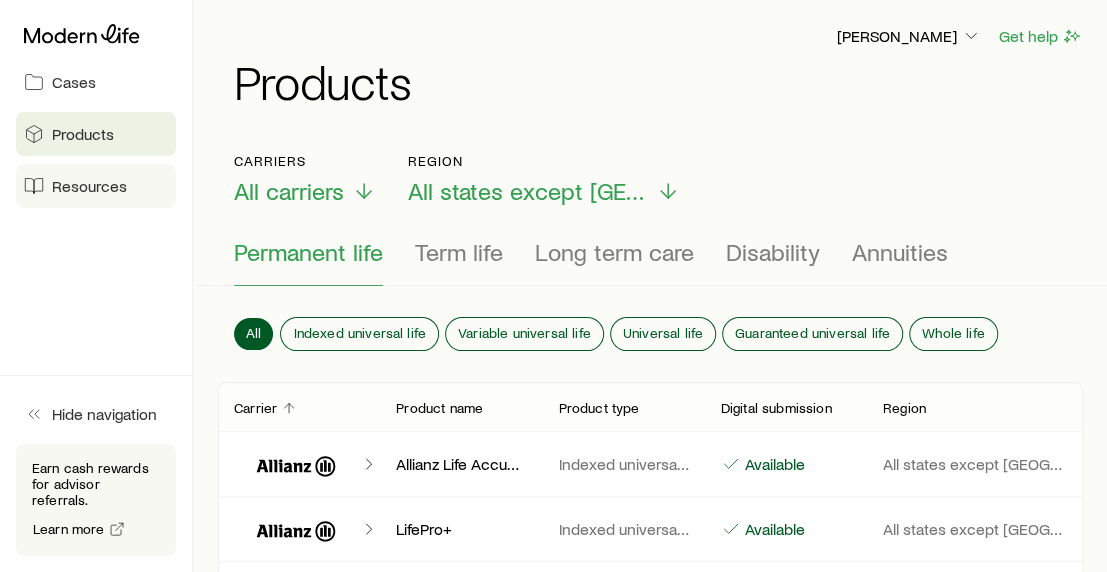 click on "Resources" at bounding box center (89, 186) 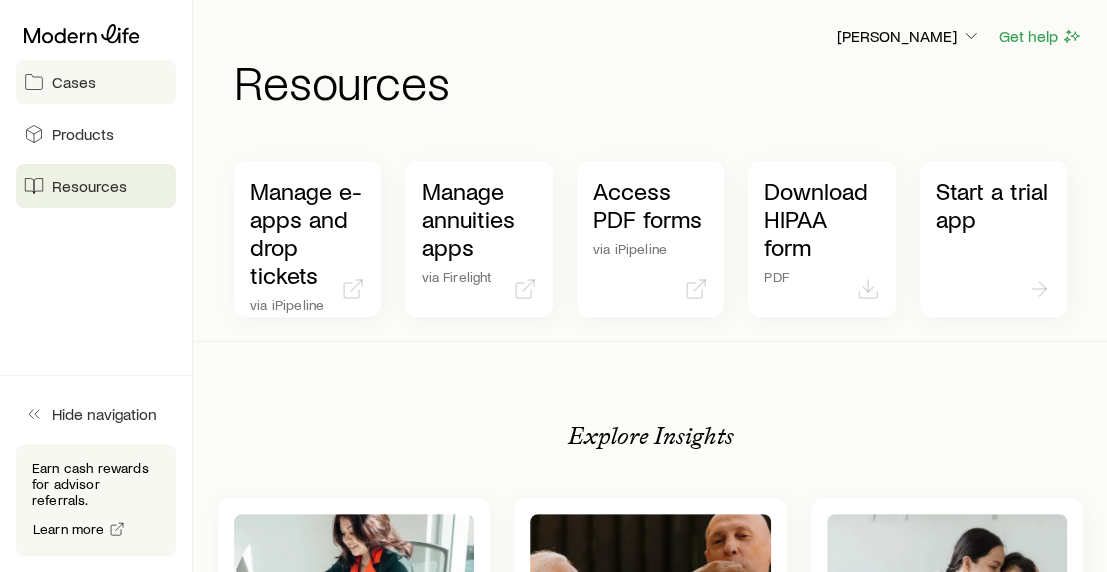 click on "Cases" at bounding box center (74, 82) 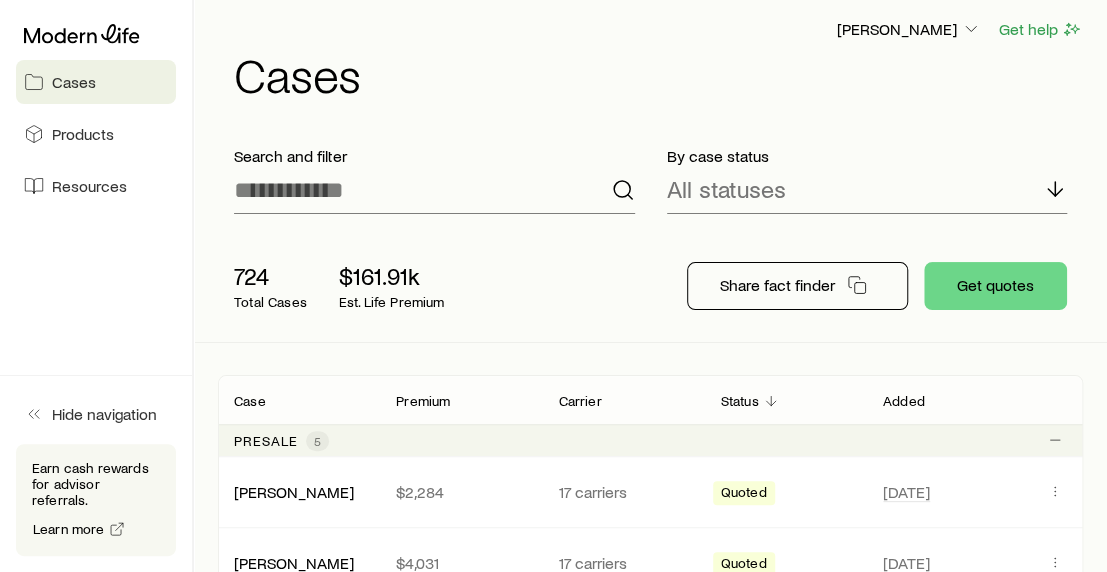 scroll, scrollTop: 0, scrollLeft: 0, axis: both 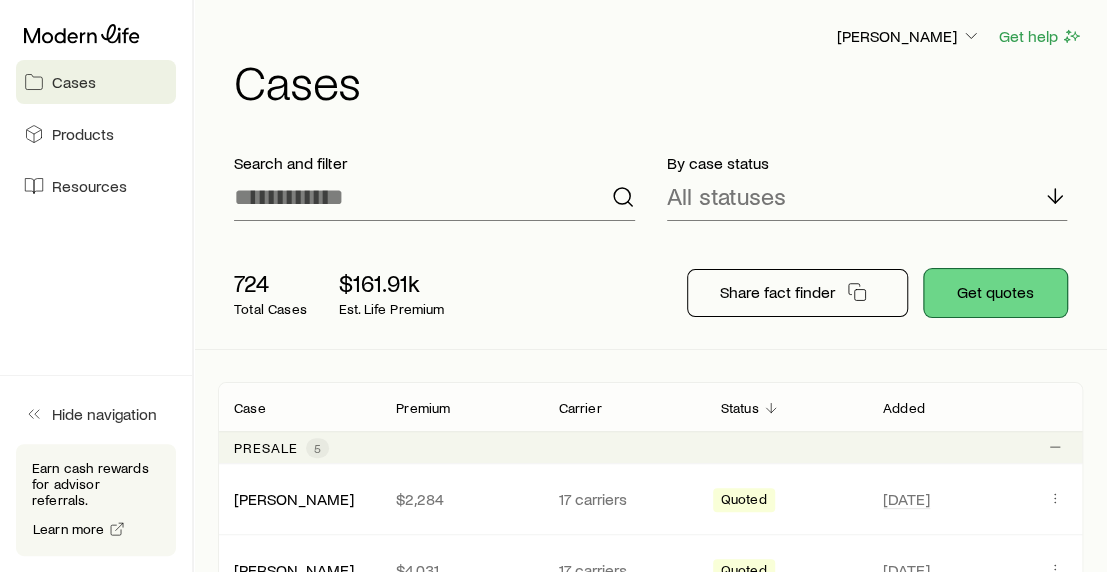 click on "Get quotes" at bounding box center [995, 293] 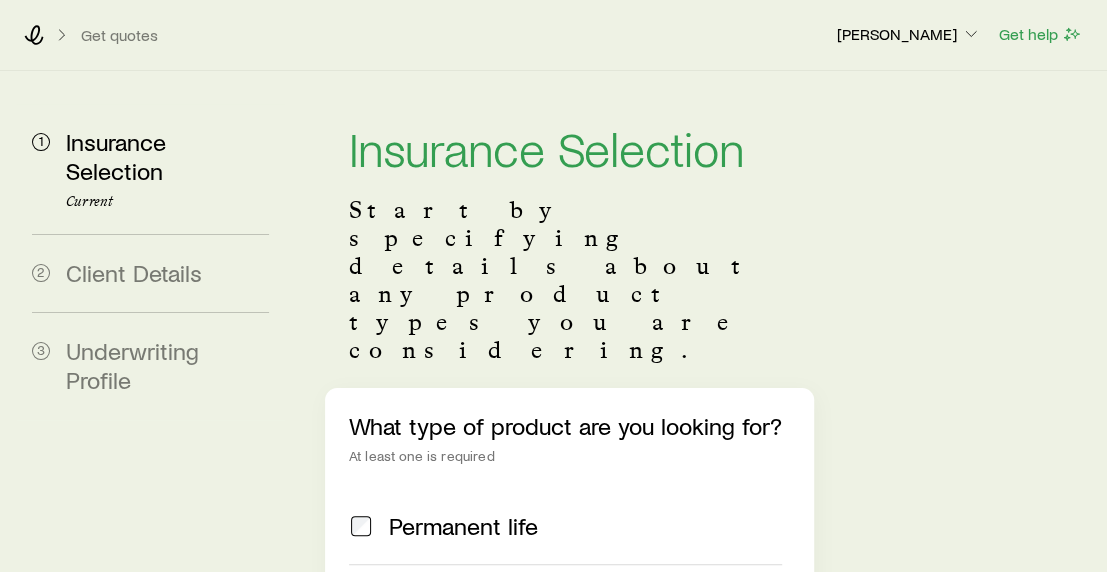scroll, scrollTop: 0, scrollLeft: 0, axis: both 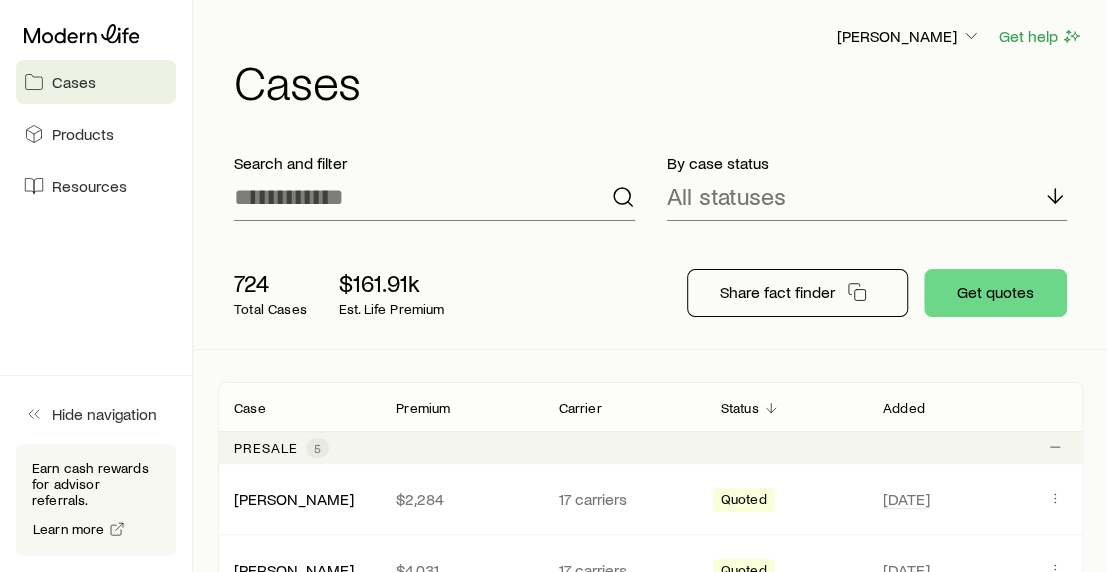 click on "Cases" at bounding box center (74, 82) 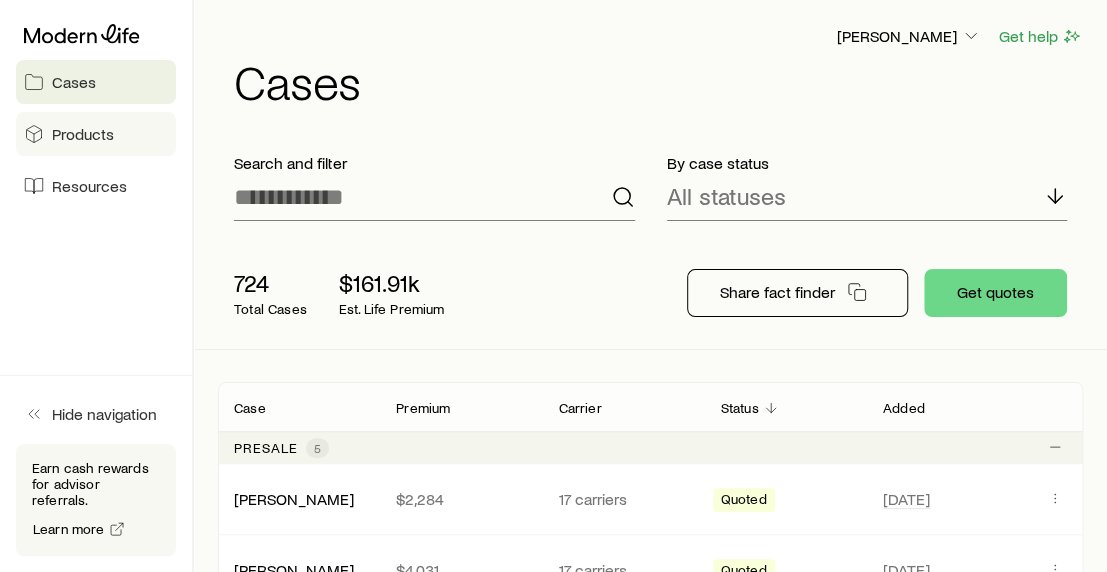 click on "Products" at bounding box center [83, 134] 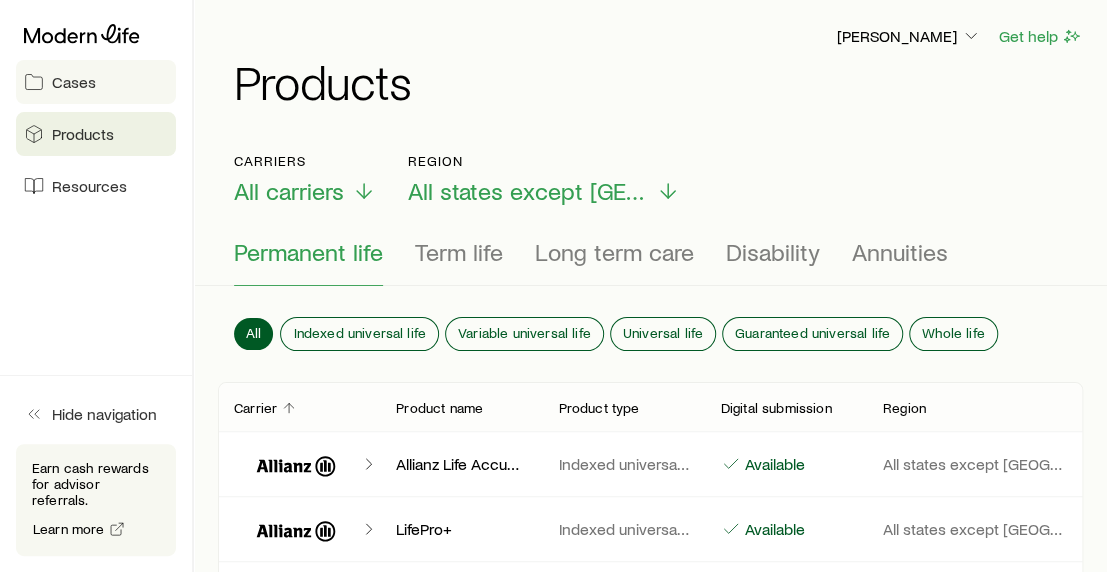 click on "Cases" at bounding box center [74, 82] 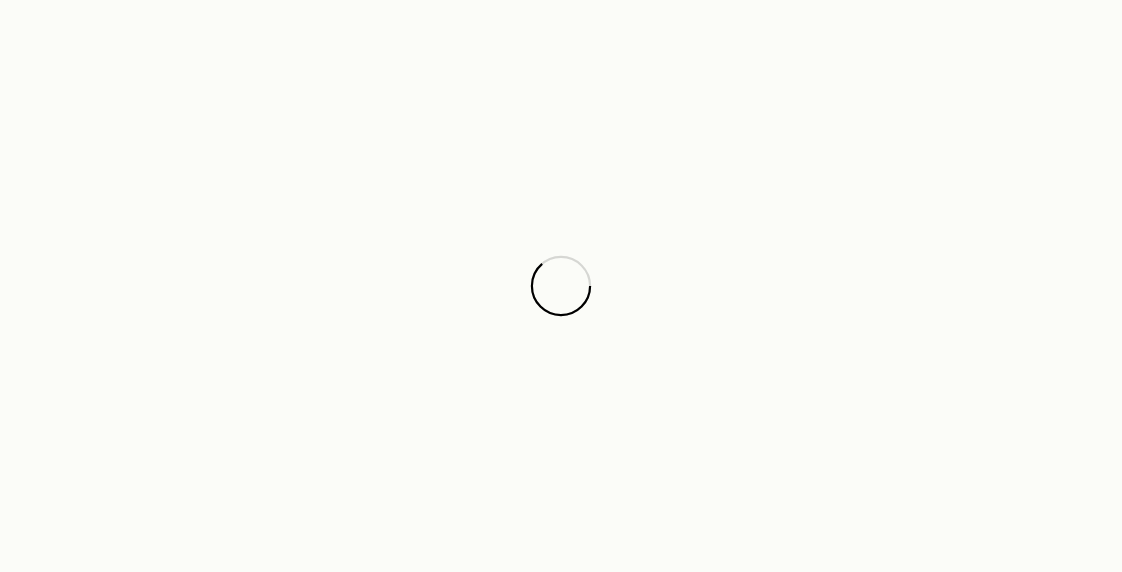 scroll, scrollTop: 0, scrollLeft: 0, axis: both 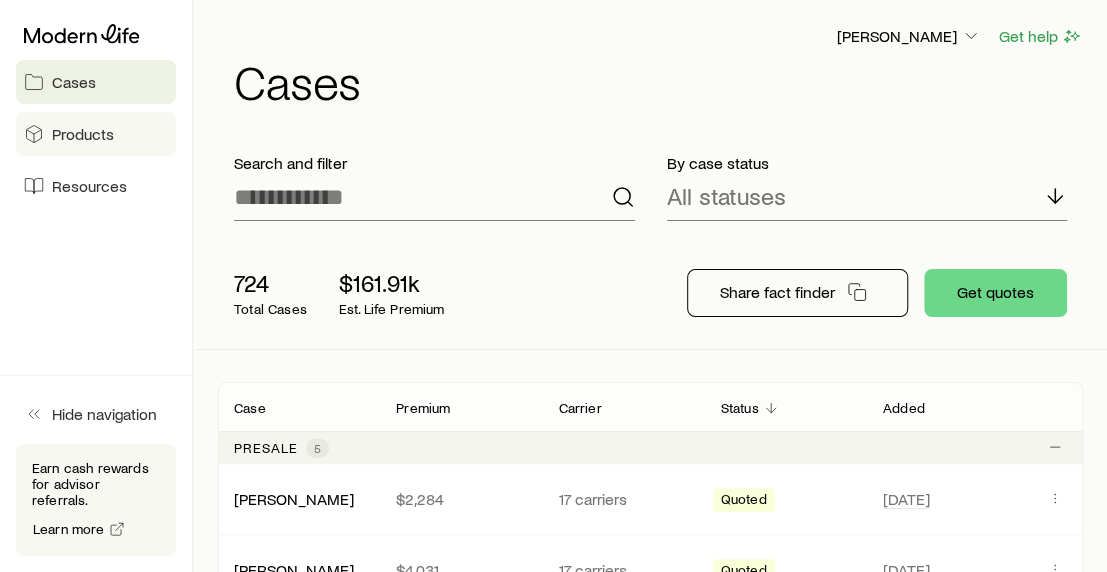 click on "Products" at bounding box center (96, 134) 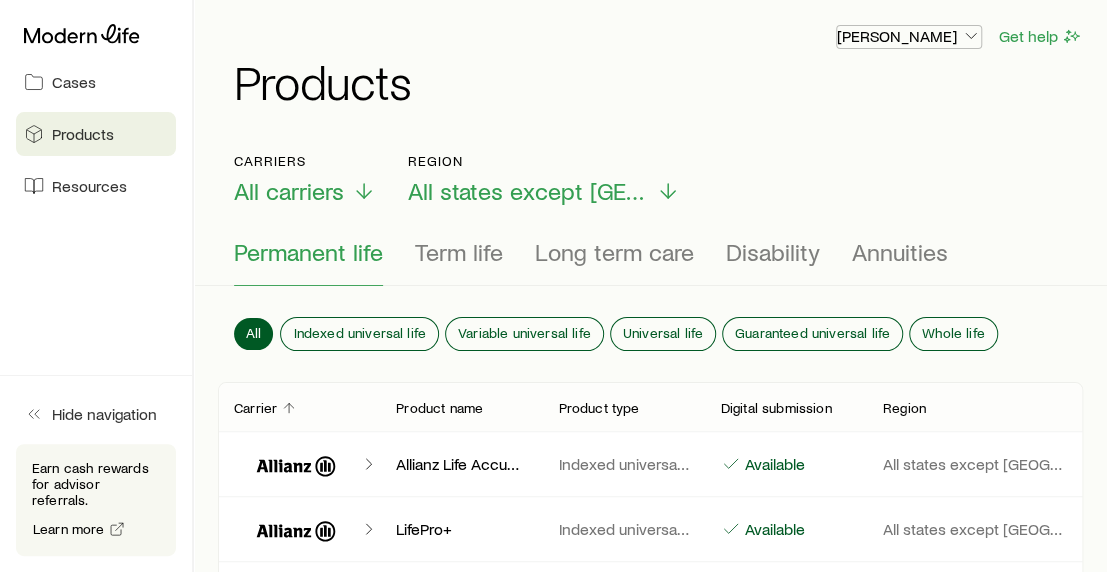 click 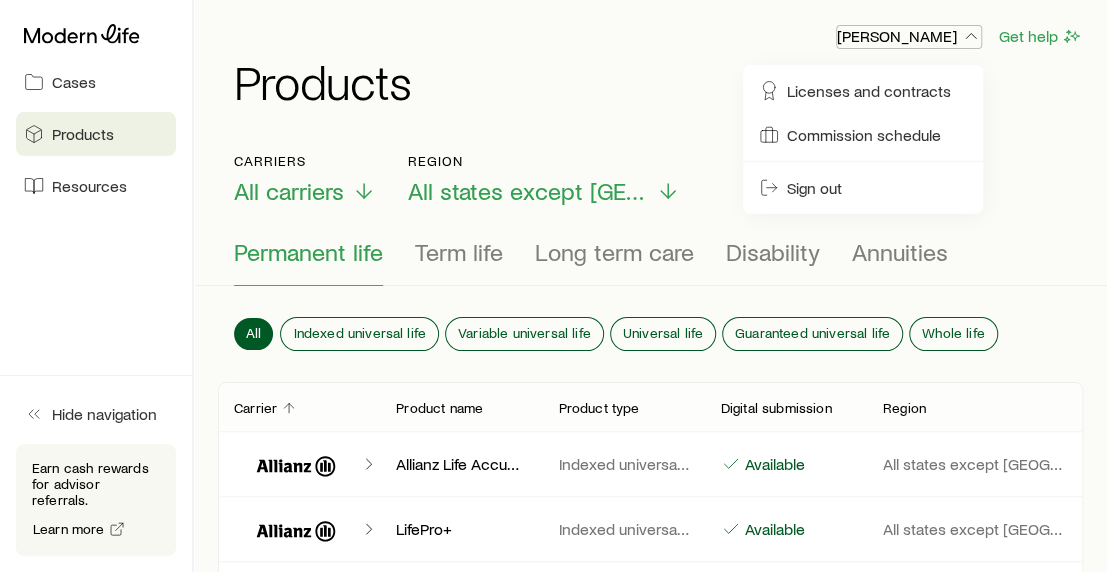 click 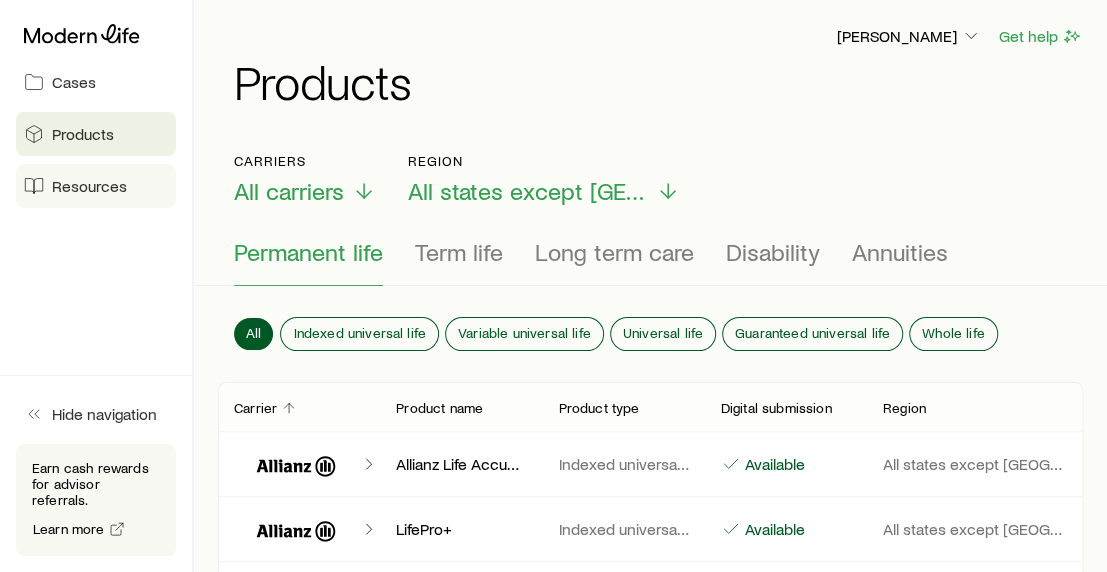 click on "Resources" at bounding box center [89, 186] 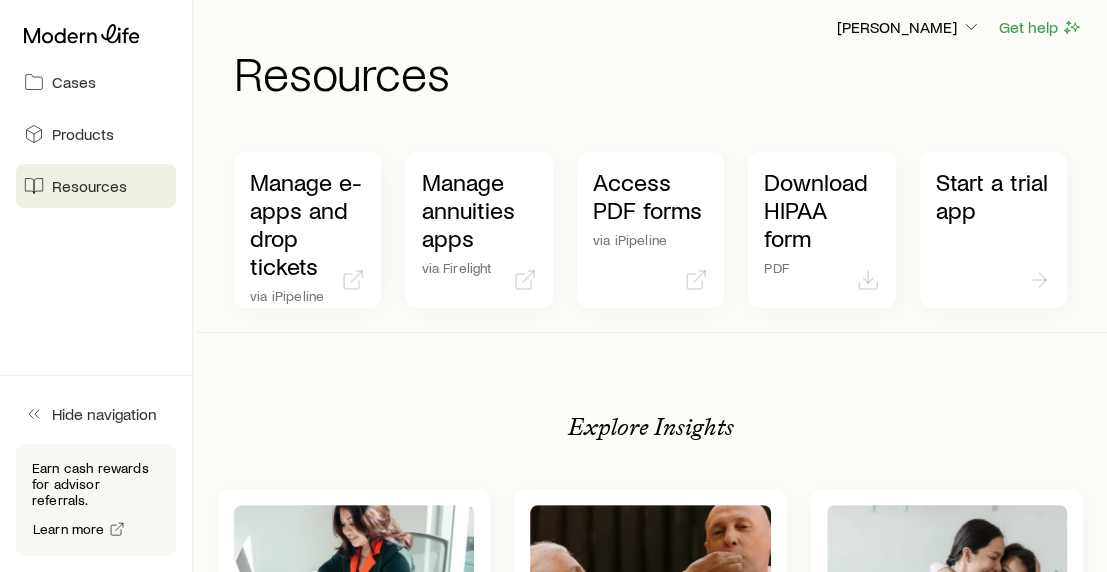 scroll, scrollTop: 0, scrollLeft: 0, axis: both 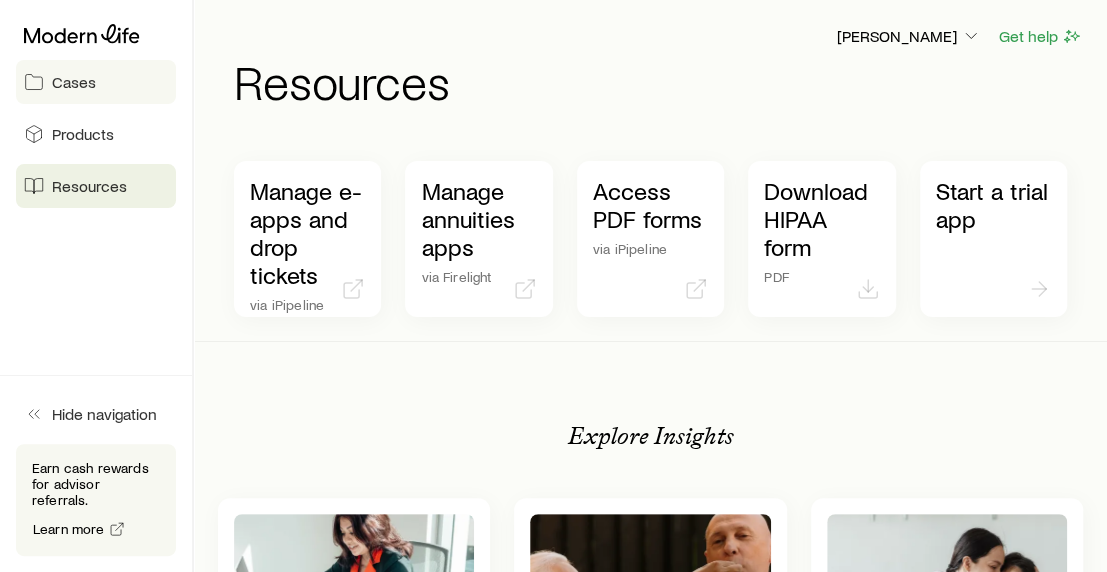 click on "Cases" at bounding box center (96, 82) 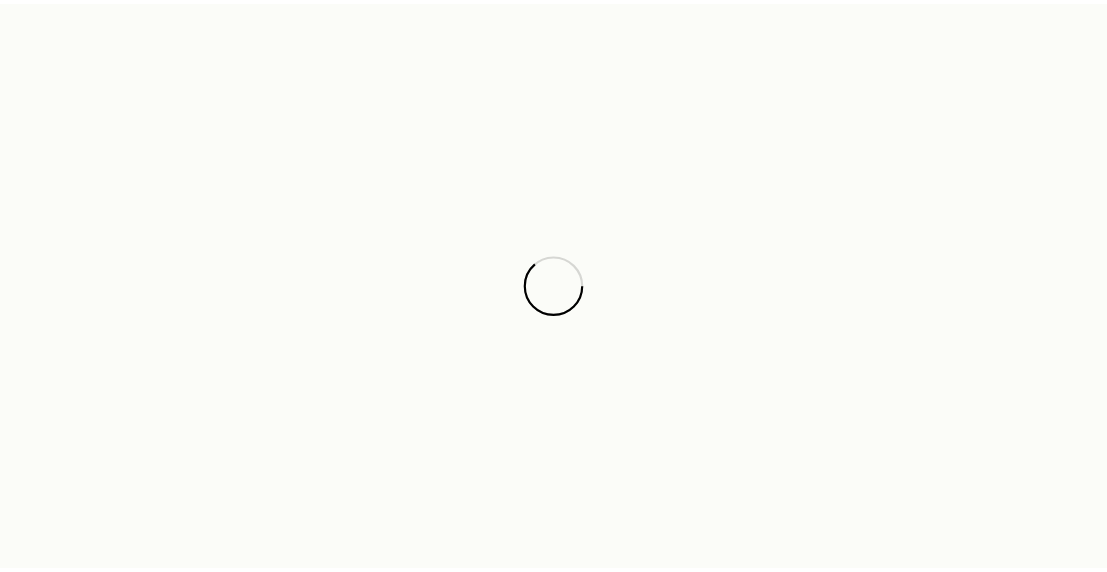 scroll, scrollTop: 0, scrollLeft: 0, axis: both 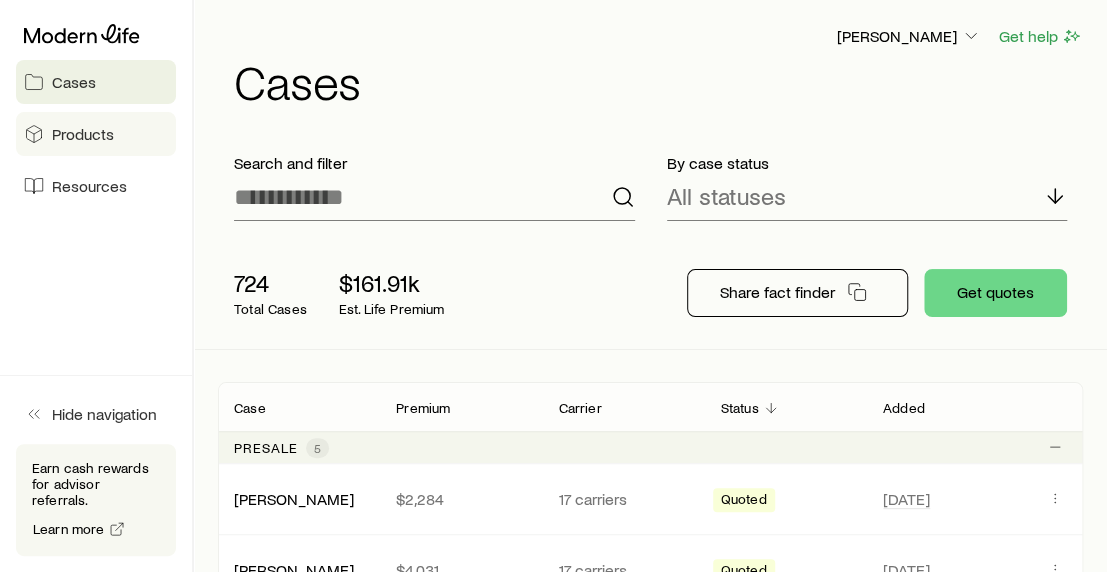 click on "Products" at bounding box center (83, 134) 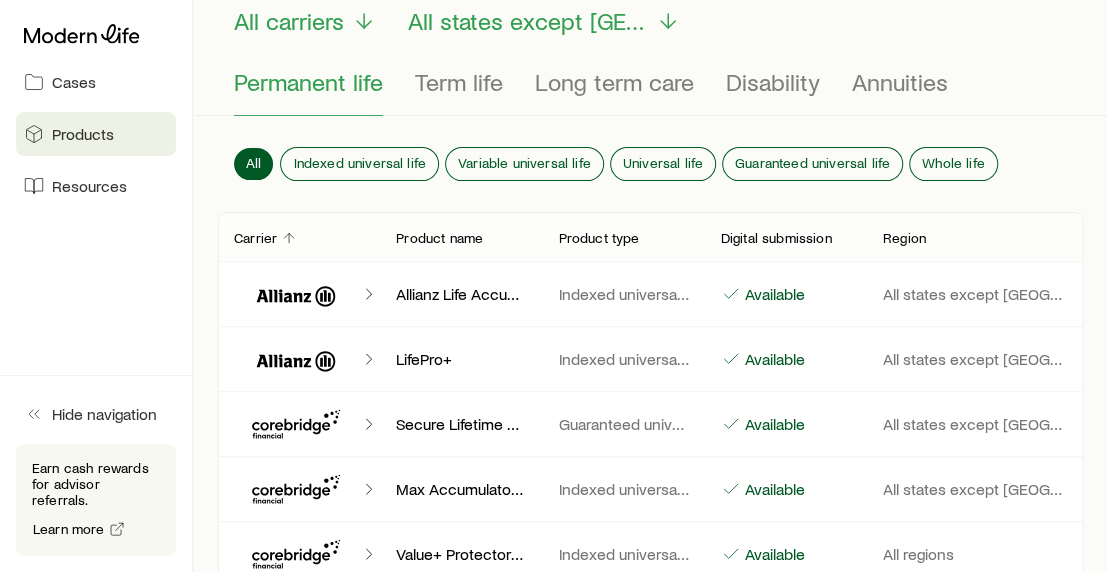scroll, scrollTop: 100, scrollLeft: 0, axis: vertical 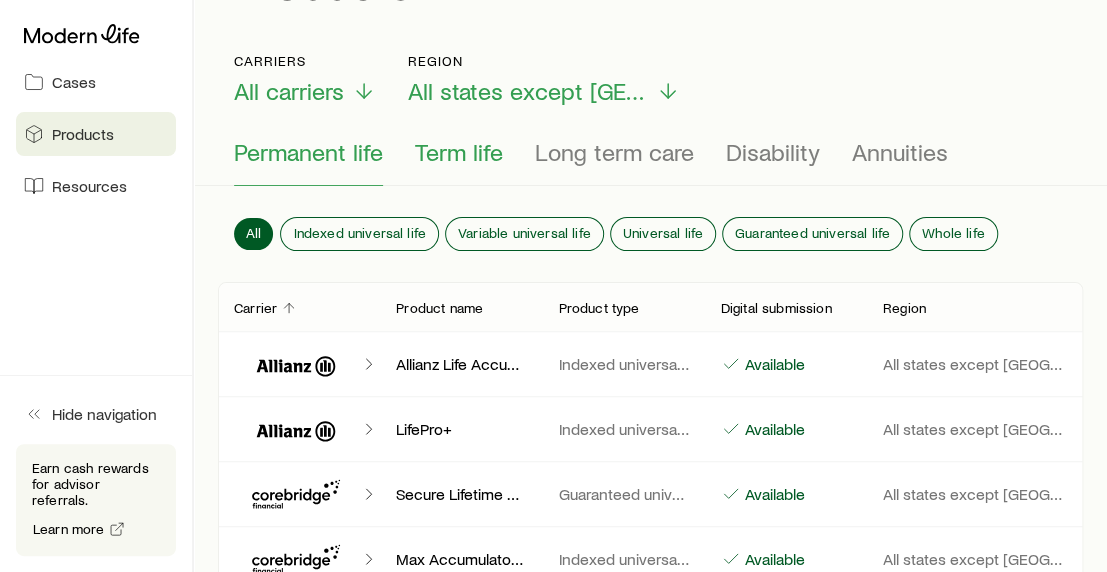 click on "Term life" at bounding box center [459, 152] 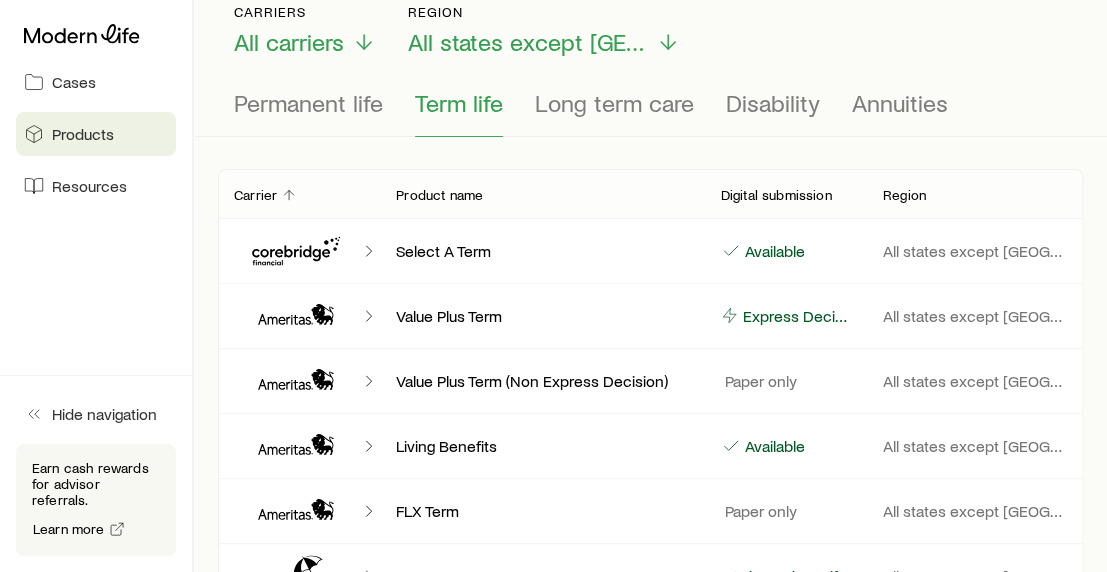 scroll, scrollTop: 0, scrollLeft: 0, axis: both 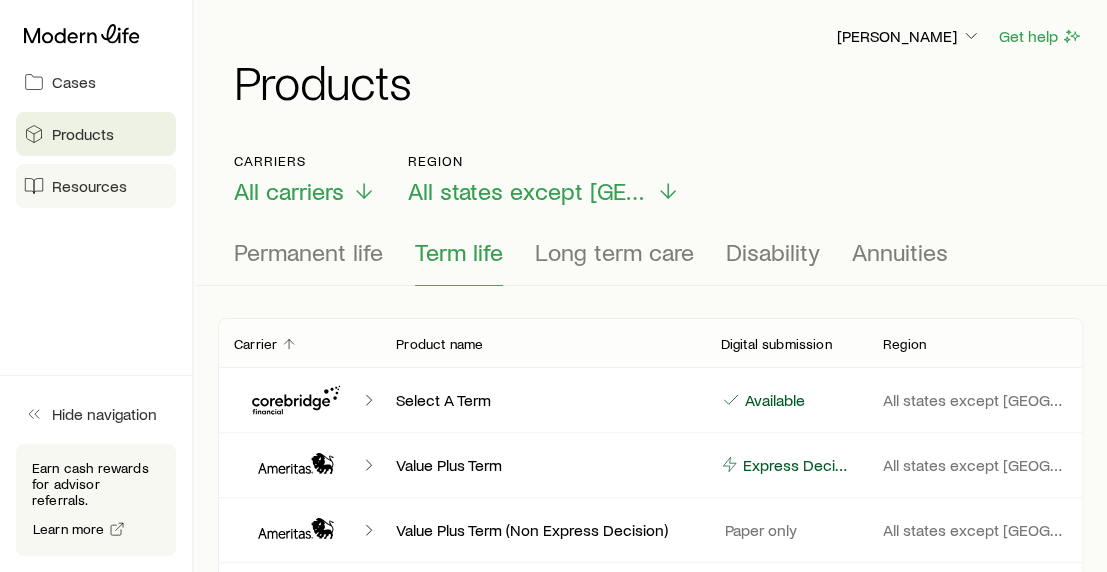 click on "Resources" at bounding box center [89, 186] 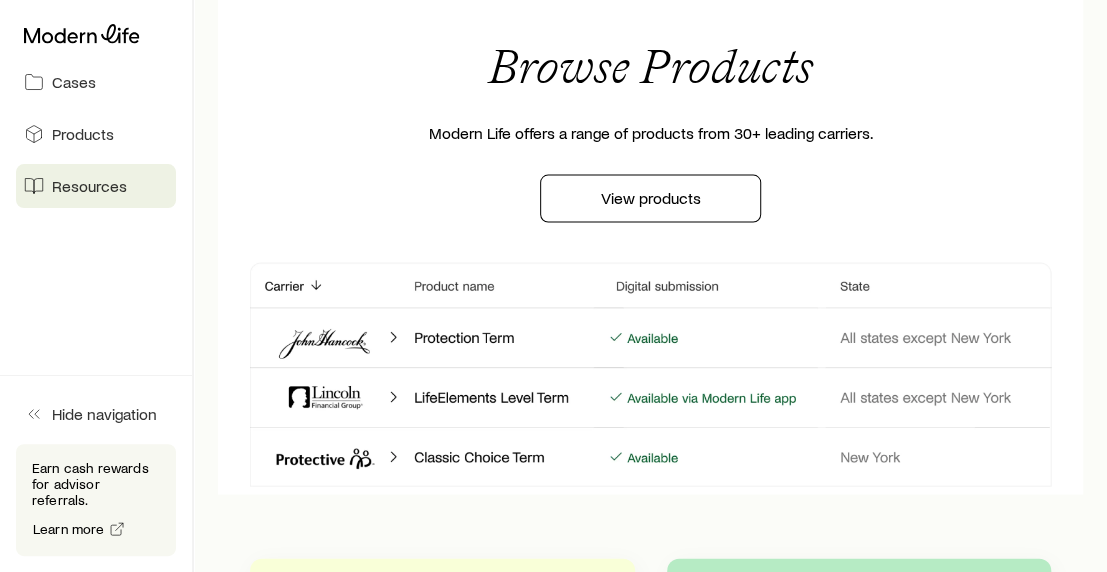 scroll, scrollTop: 1700, scrollLeft: 0, axis: vertical 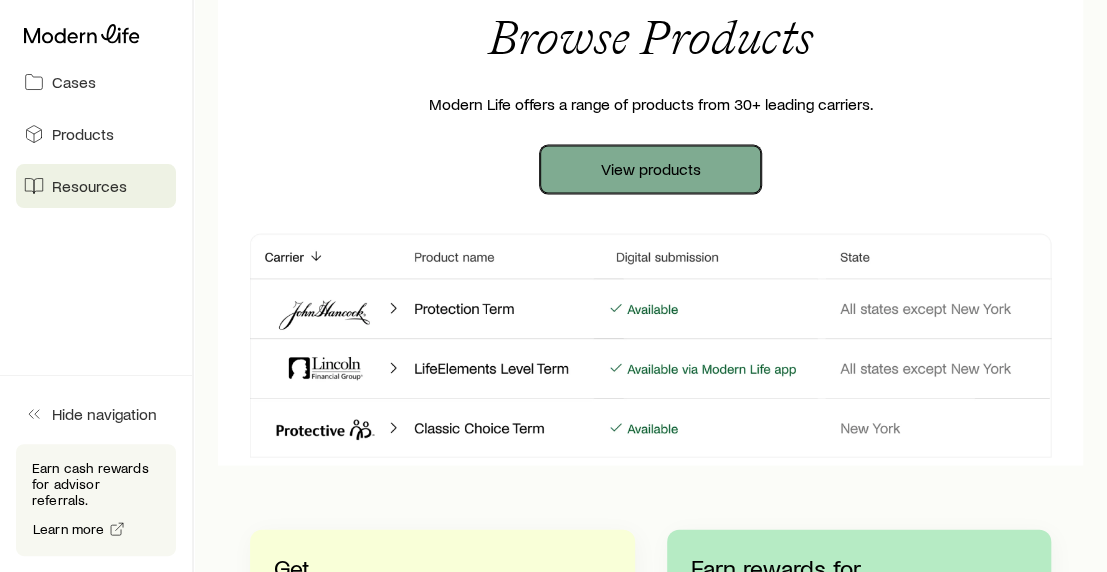 click on "View products" at bounding box center [650, 170] 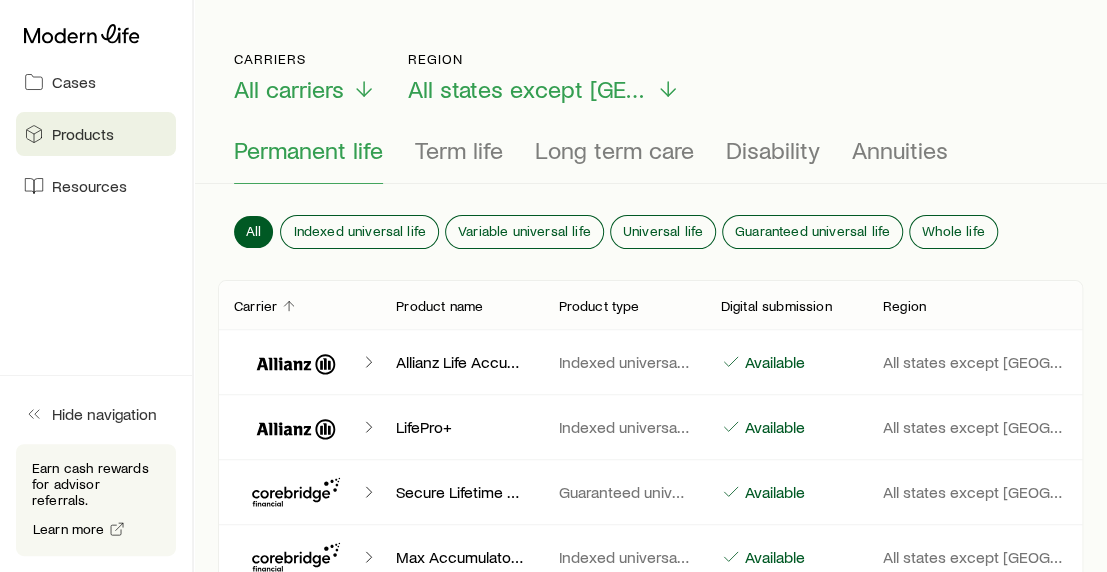 scroll, scrollTop: 0, scrollLeft: 0, axis: both 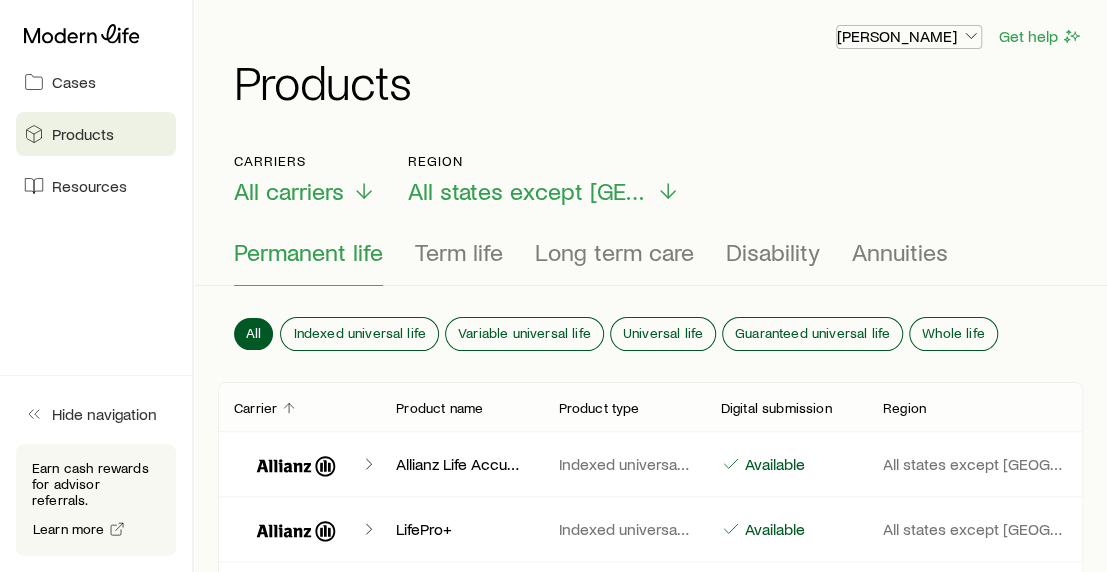 click 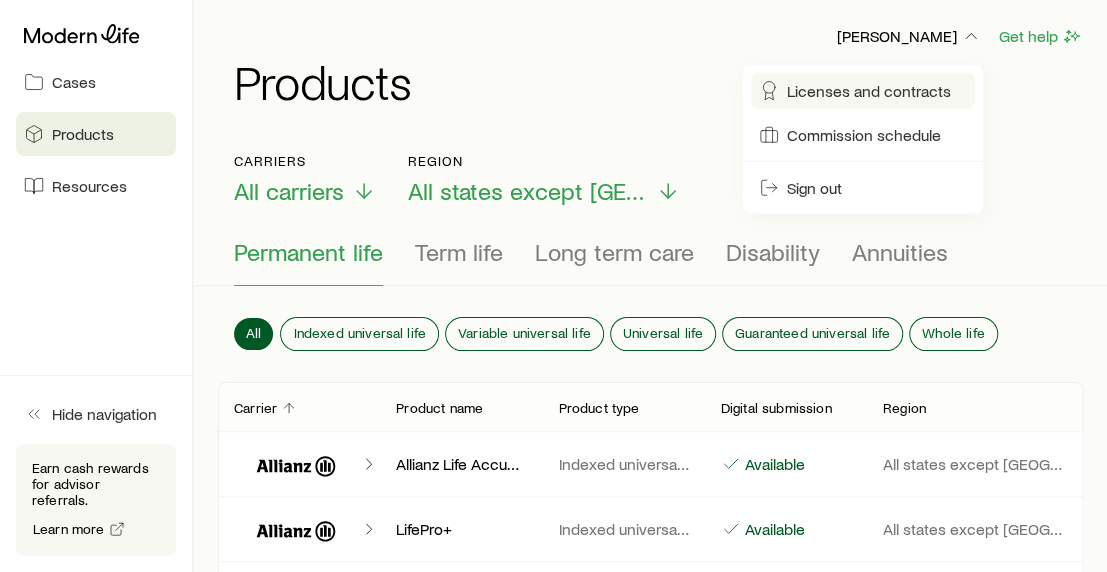 click on "Licenses and contracts" at bounding box center [869, 91] 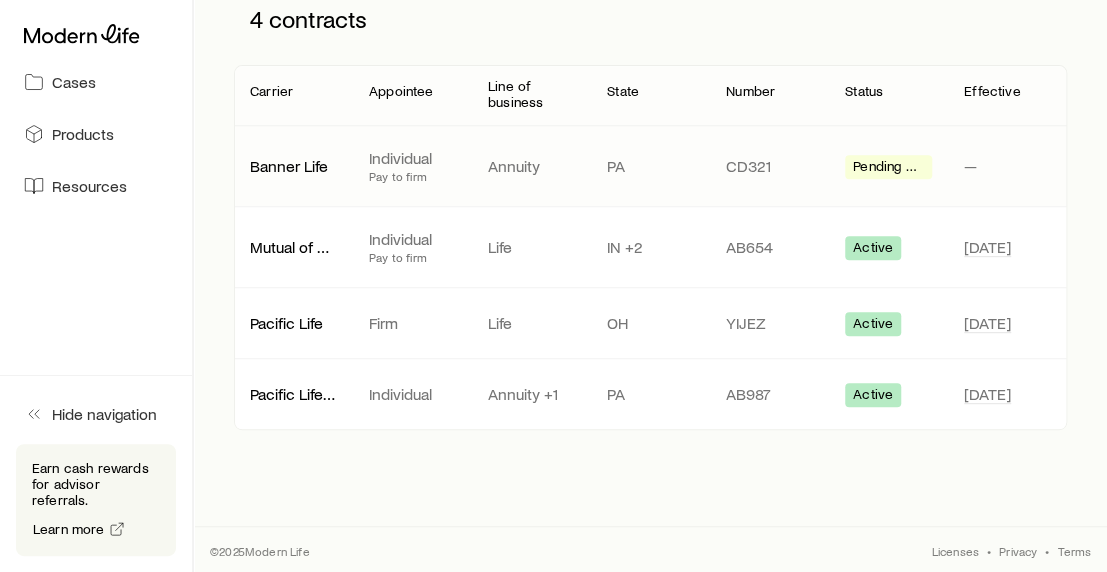 scroll, scrollTop: 0, scrollLeft: 0, axis: both 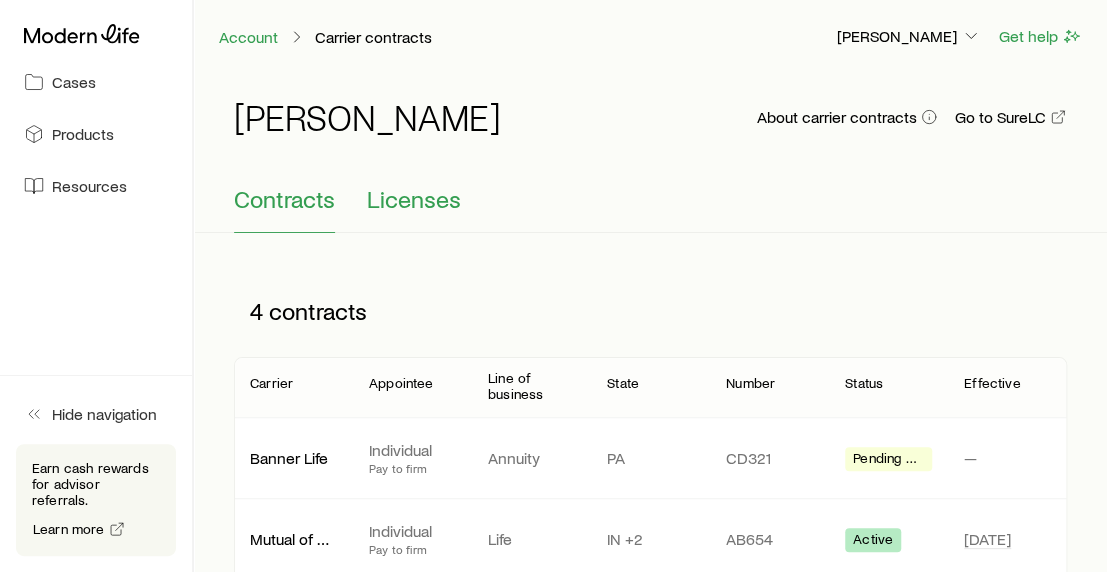 click on "Licenses" at bounding box center [414, 199] 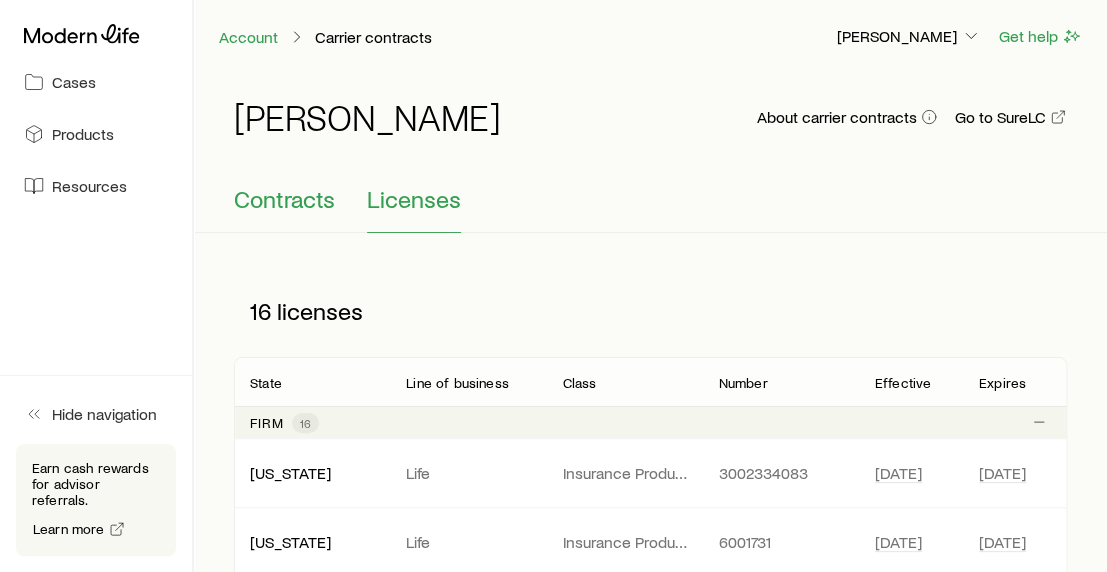 click on "Contracts" at bounding box center [284, 199] 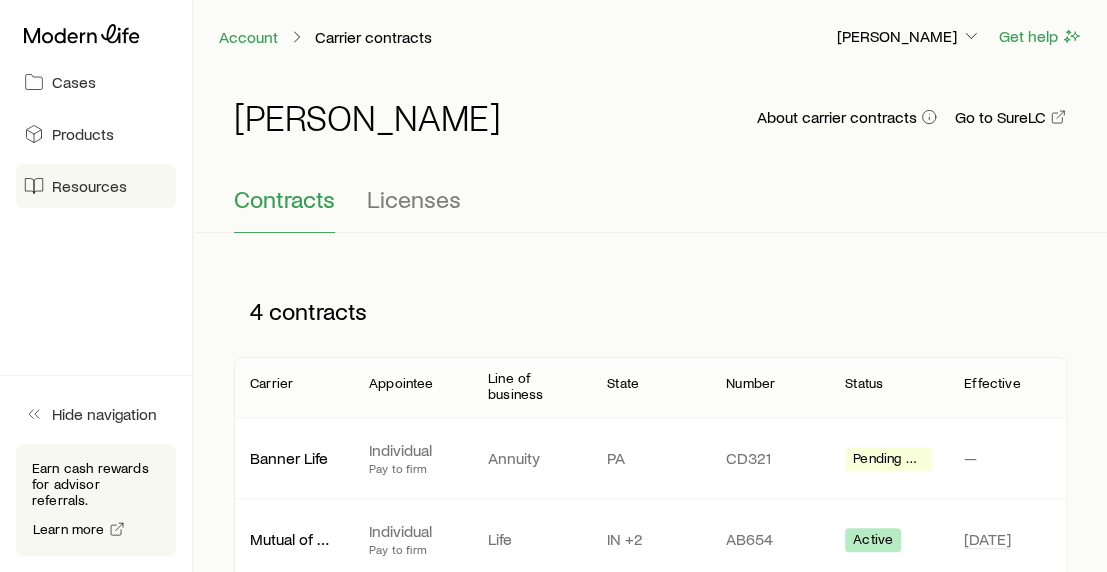 click on "Resources" at bounding box center (89, 186) 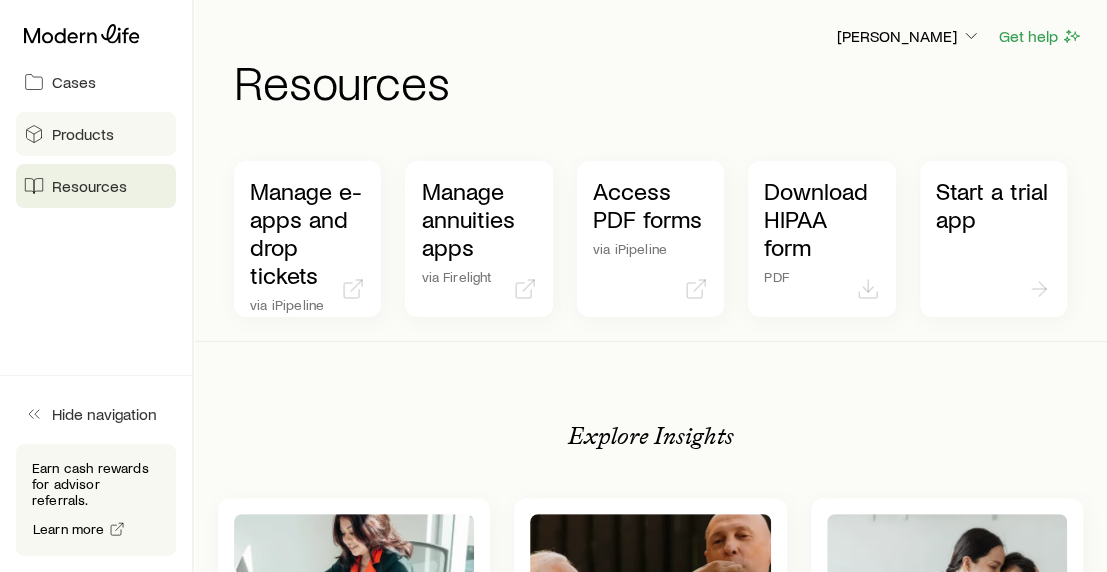 click on "Products" at bounding box center [83, 134] 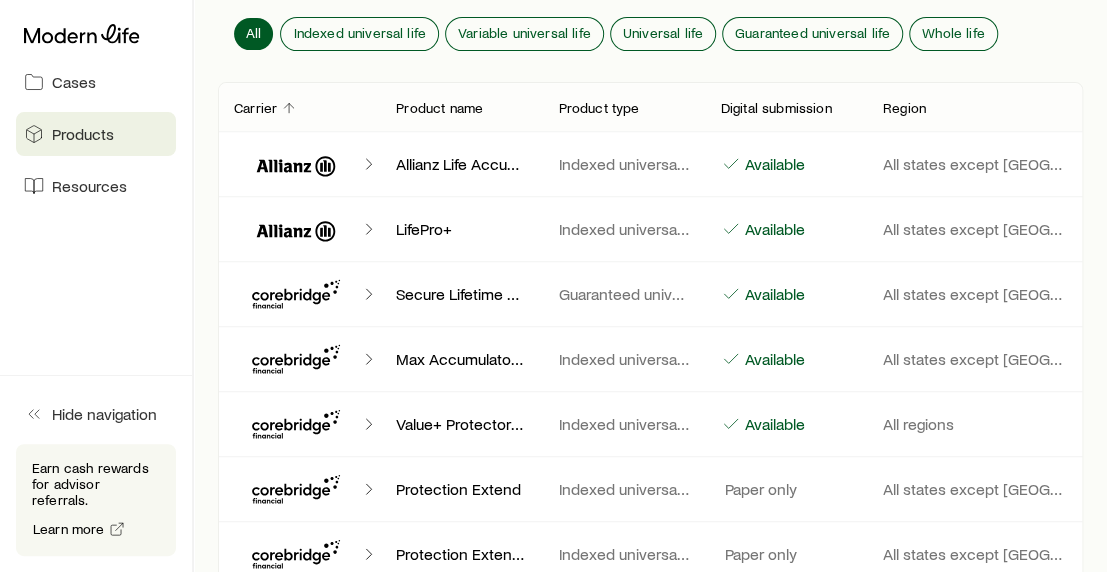 scroll, scrollTop: 0, scrollLeft: 0, axis: both 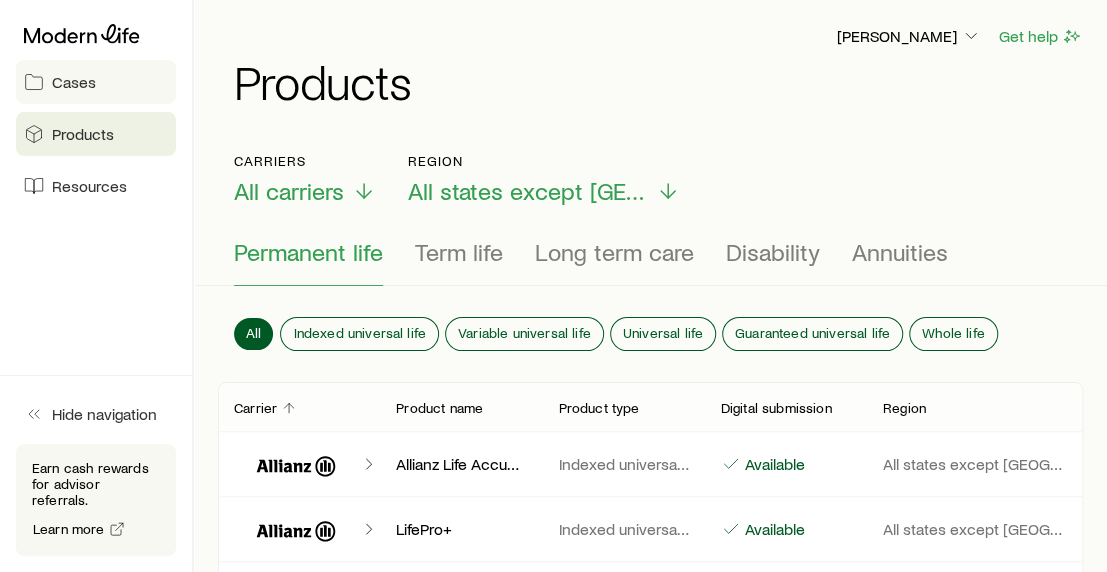 click on "Cases" at bounding box center [74, 82] 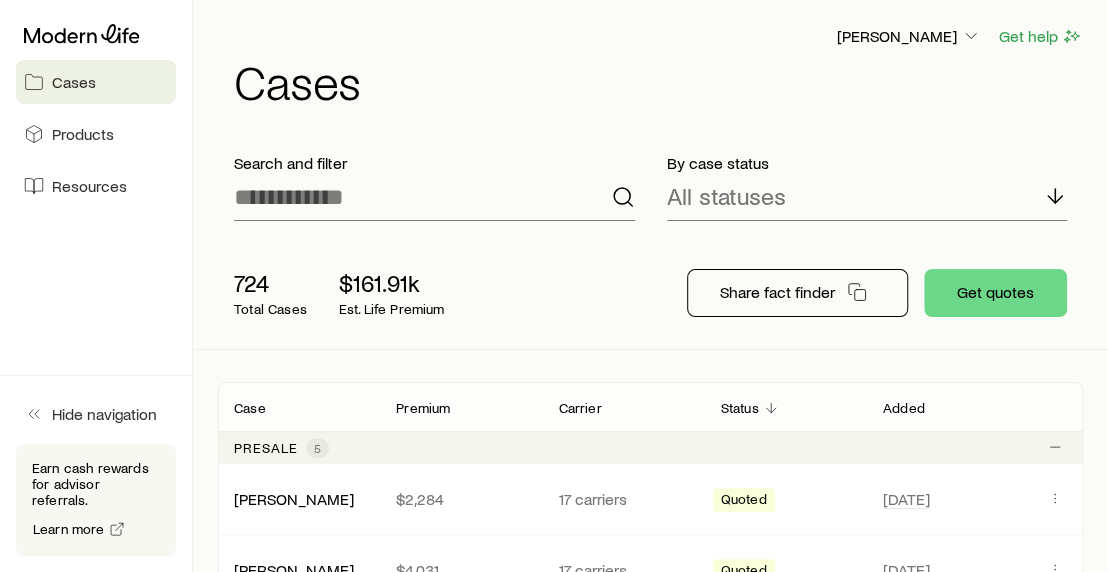 click on "Cases" at bounding box center (74, 82) 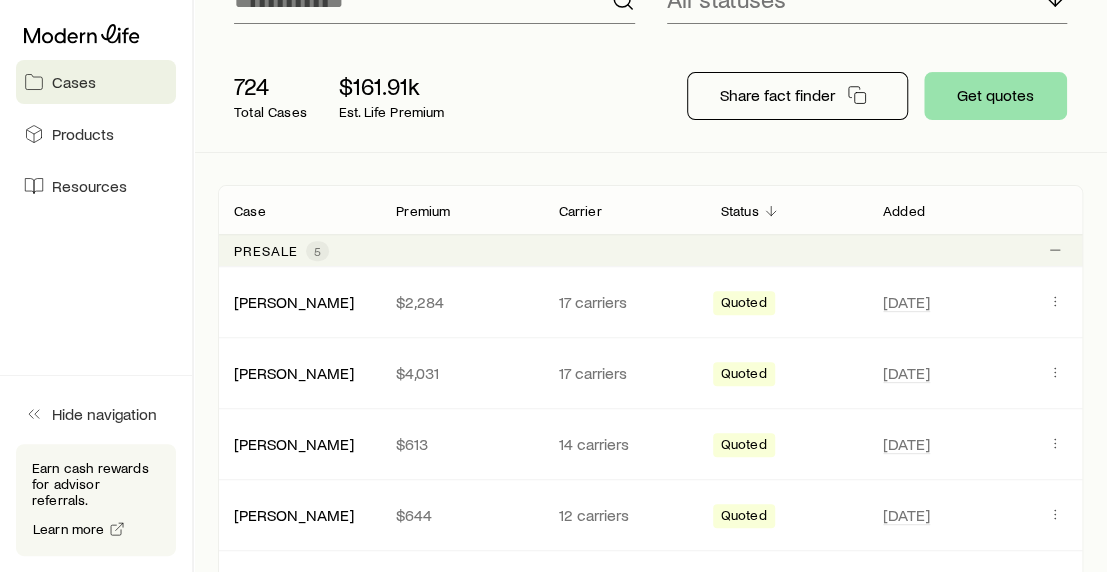 scroll, scrollTop: 200, scrollLeft: 0, axis: vertical 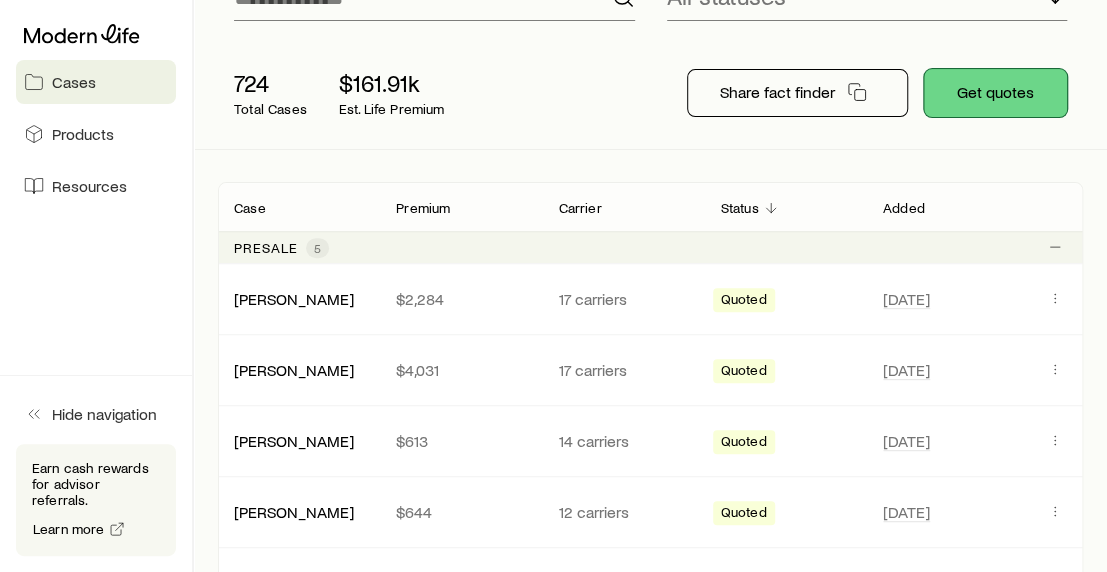 click on "Get quotes" at bounding box center [995, 93] 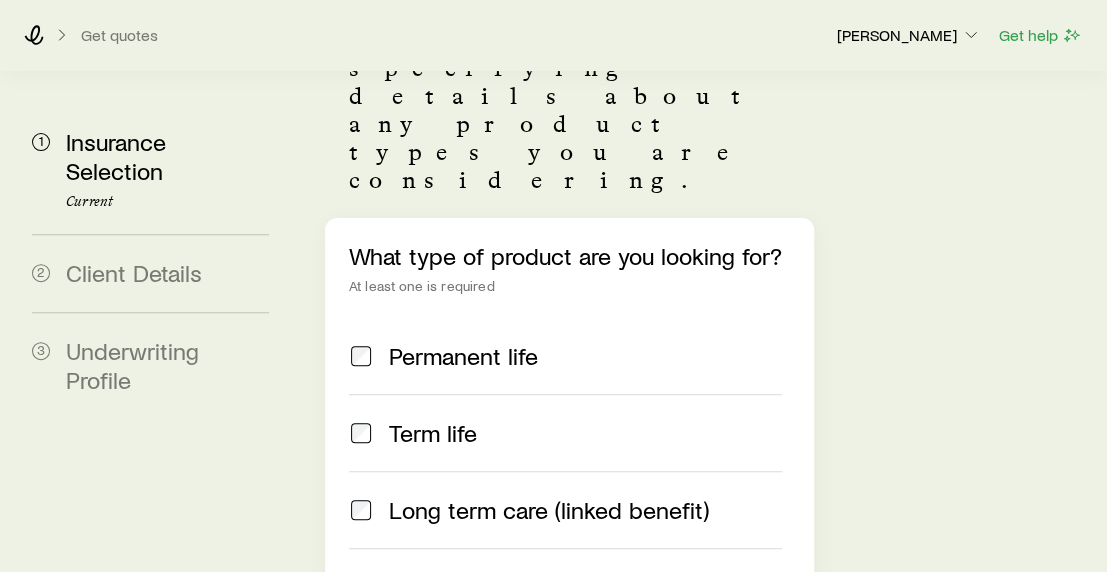 scroll, scrollTop: 200, scrollLeft: 0, axis: vertical 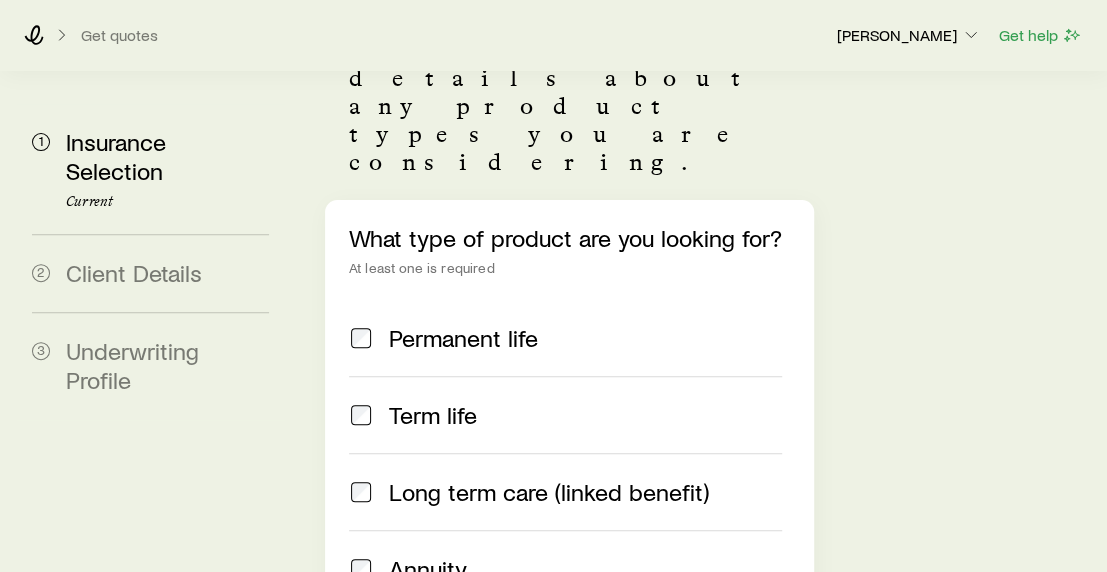click at bounding box center (361, 415) 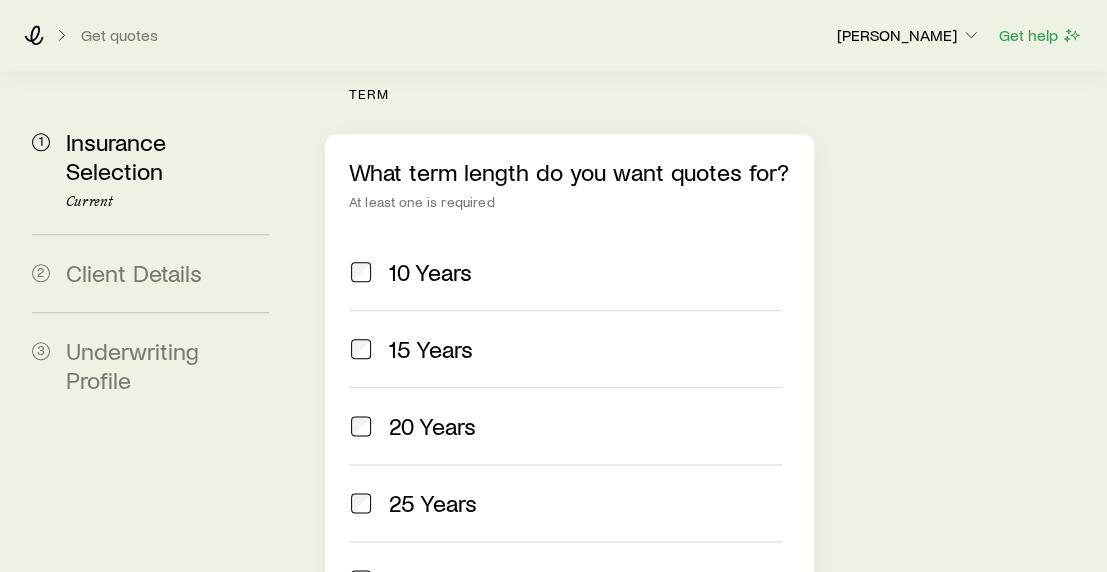 scroll, scrollTop: 900, scrollLeft: 0, axis: vertical 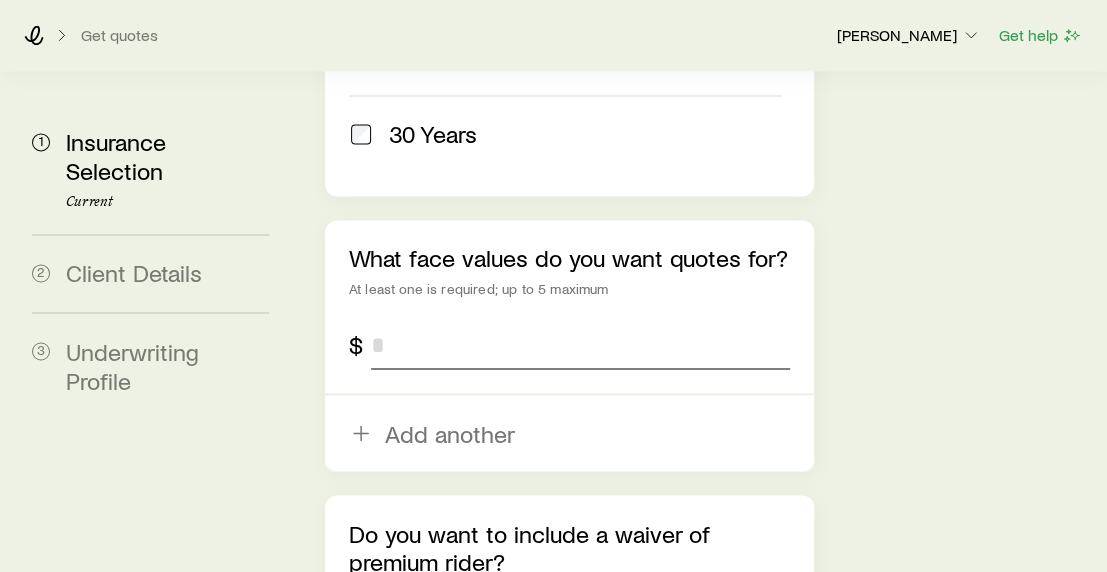 click at bounding box center (580, 345) 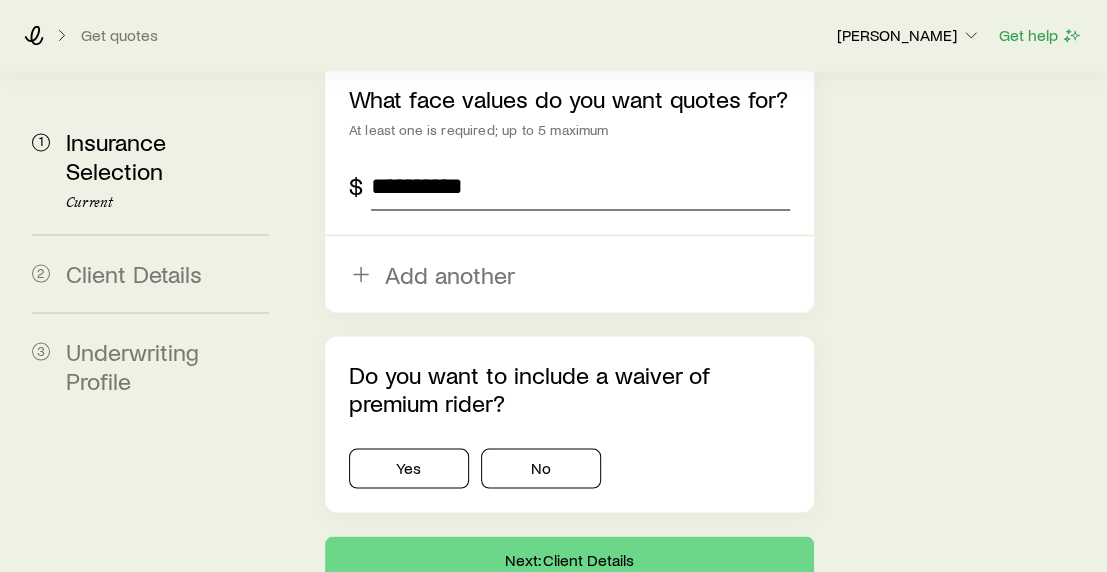 scroll, scrollTop: 1469, scrollLeft: 0, axis: vertical 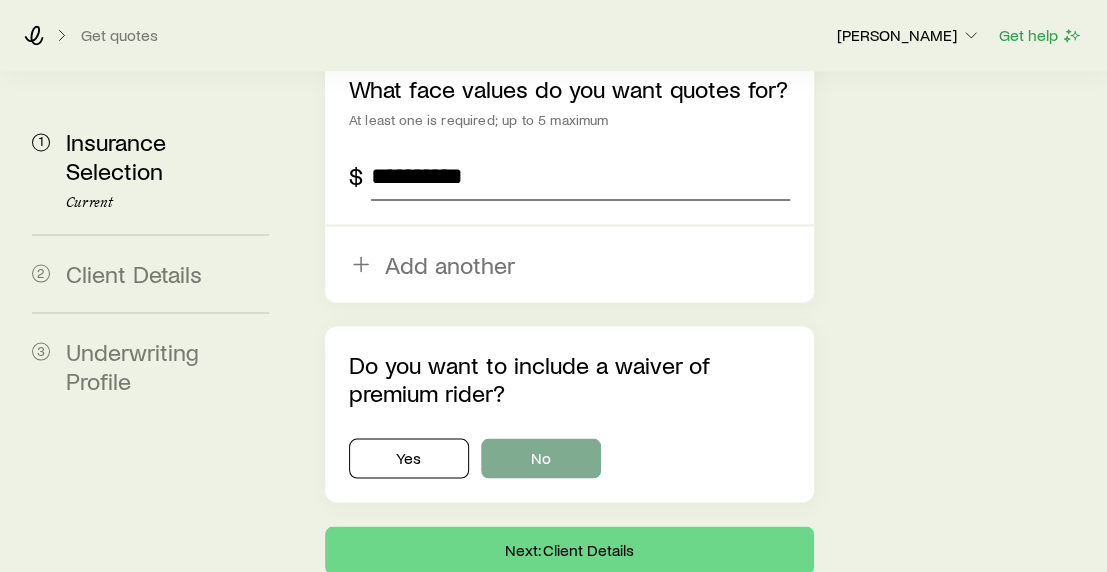 type on "**********" 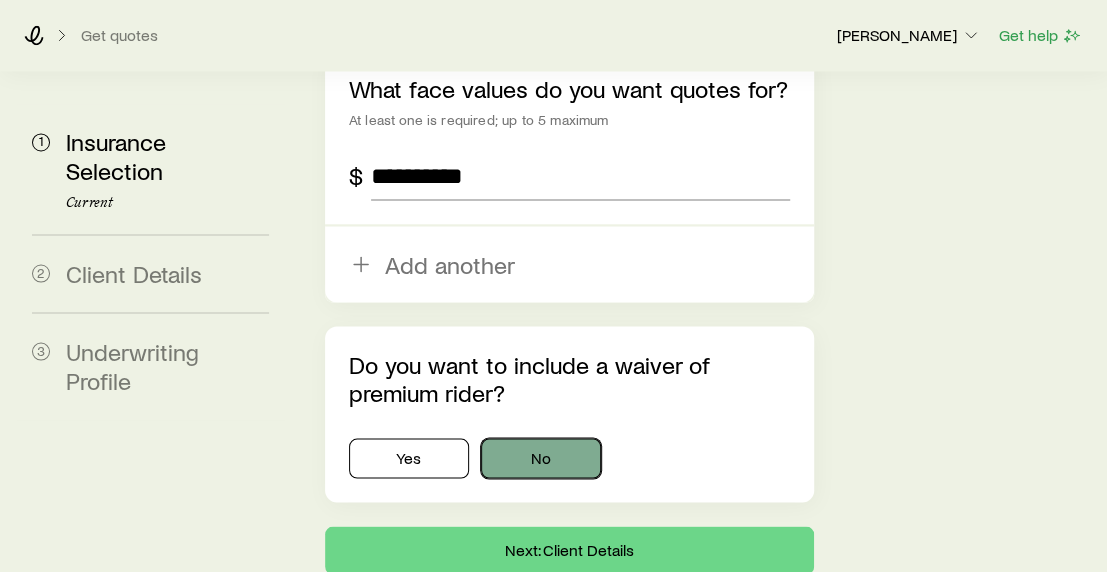click on "No" at bounding box center [541, 458] 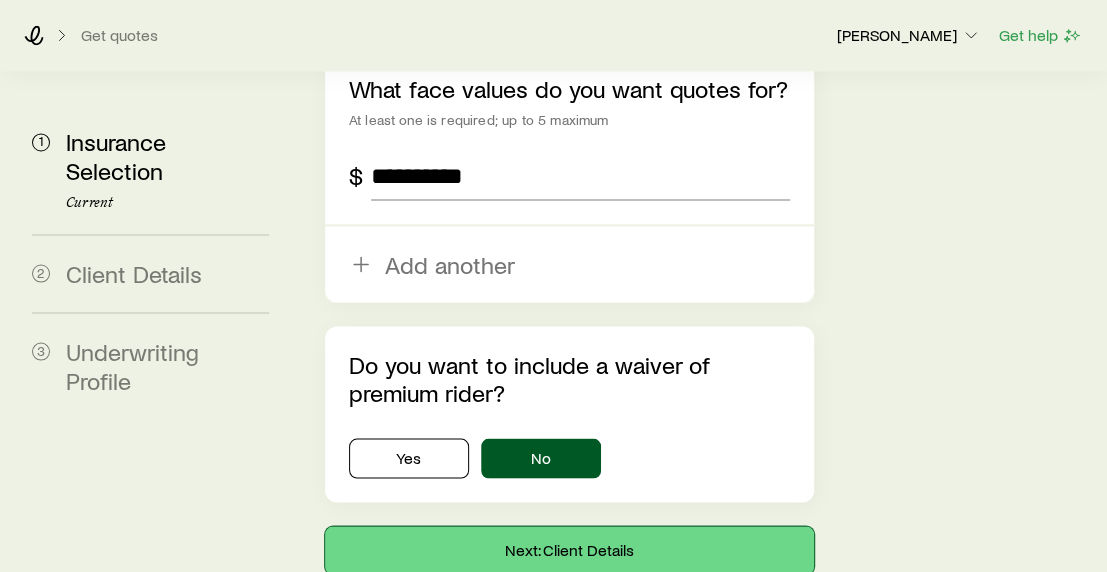 click on "Next: Client Details" at bounding box center [569, 550] 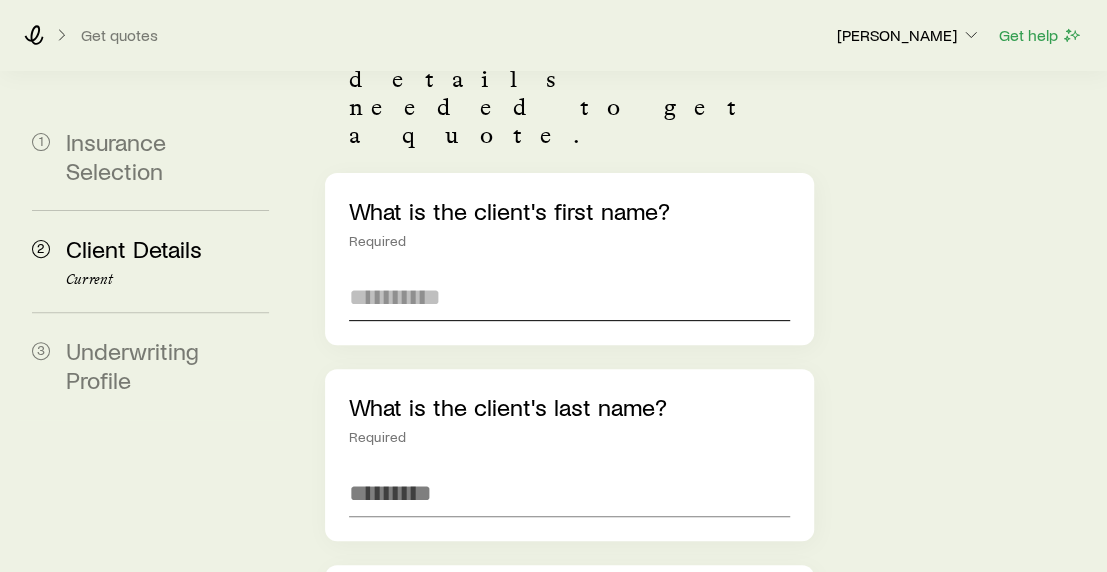 scroll, scrollTop: 200, scrollLeft: 0, axis: vertical 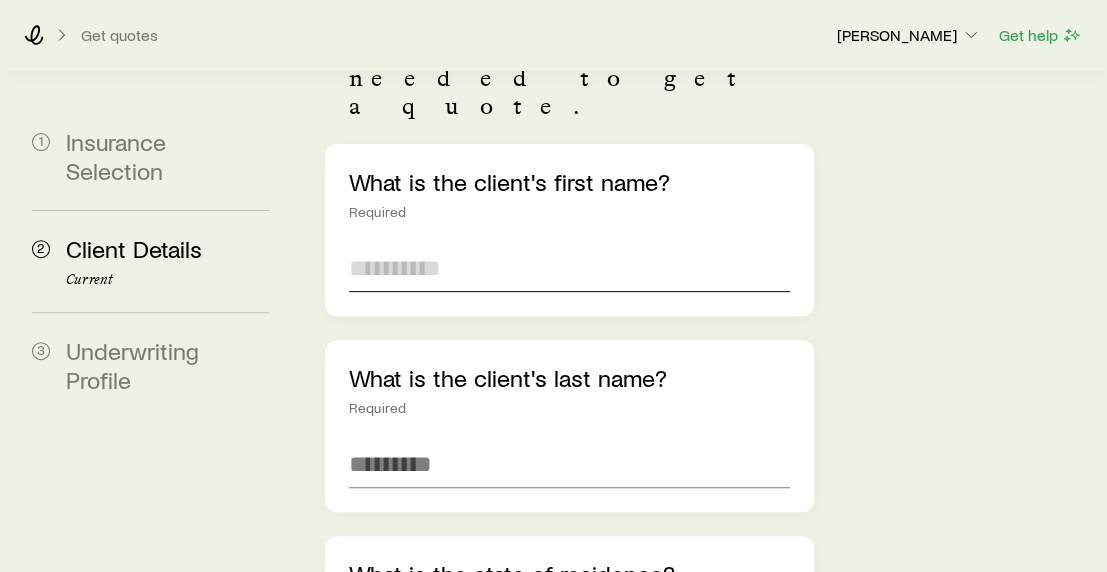 click at bounding box center [569, 268] 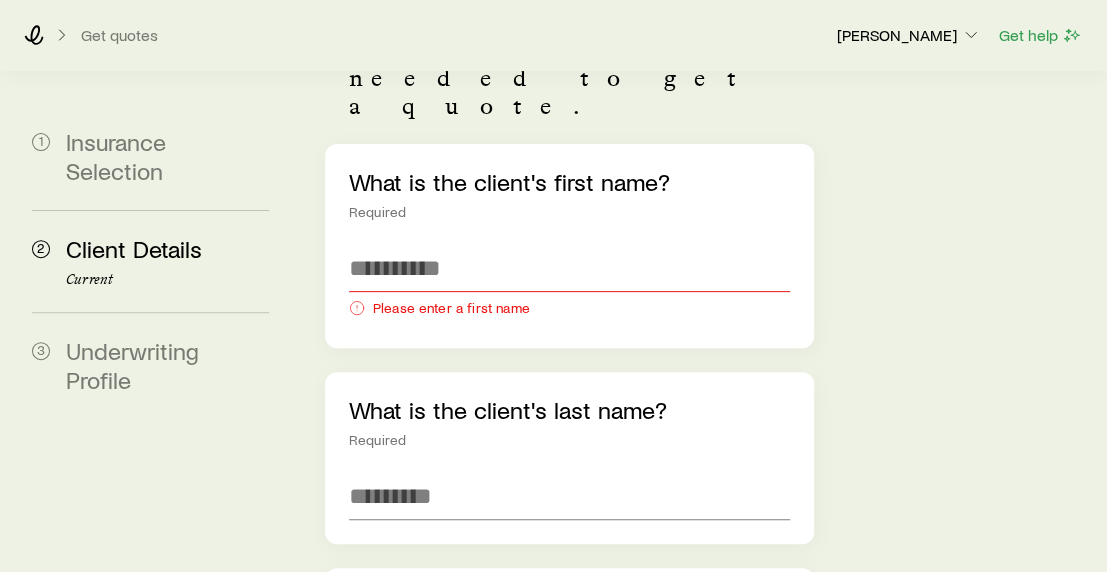click on "Client Details Add the basic details needed to get a quote. What is the client's first name? Required Please enter a first name What is the client's last name? Required What is the state of residence? Required What is their date of birth? Required / / What is their gender? Required [DEMOGRAPHIC_DATA] [DEMOGRAPHIC_DATA] For [DEMOGRAPHIC_DATA] or [DEMOGRAPHIC_DATA] clients Are they a [DEMOGRAPHIC_DATA] citizen or [DEMOGRAPHIC_DATA]? Yes No Is there a second person who will be covered by this insurance? Add a secondary insured to get a quote for joint coverage. To get a quote for two individual policies, complete a separate intake for the second person. Yes No Are there any files that you would like to include? E.g. medical records, in force illustrations, competitive illustrations Yes No Next: Underwriting Profile" at bounding box center [700, 933] 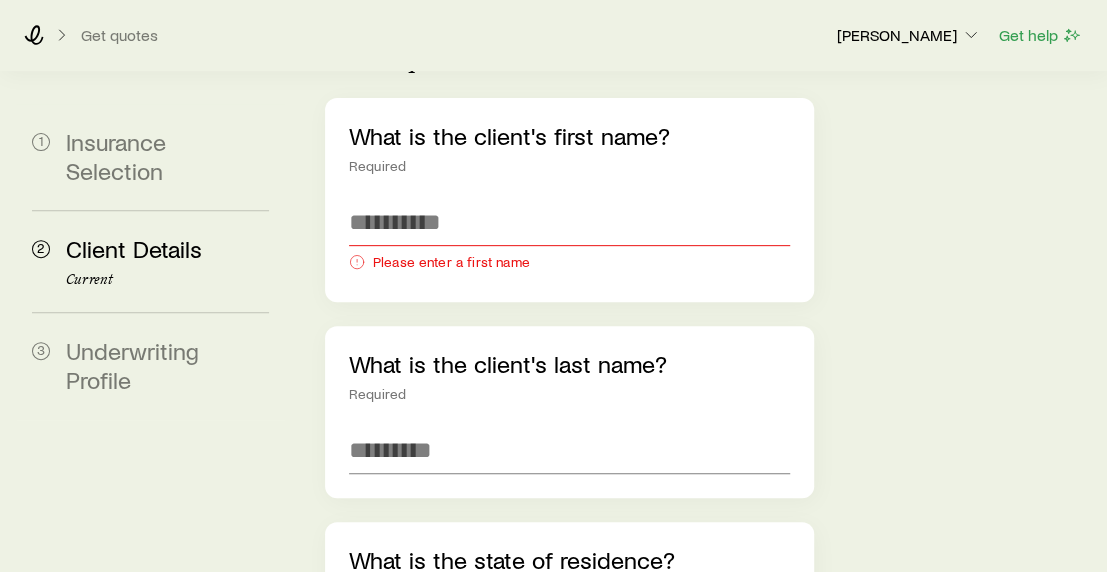scroll, scrollTop: 100, scrollLeft: 0, axis: vertical 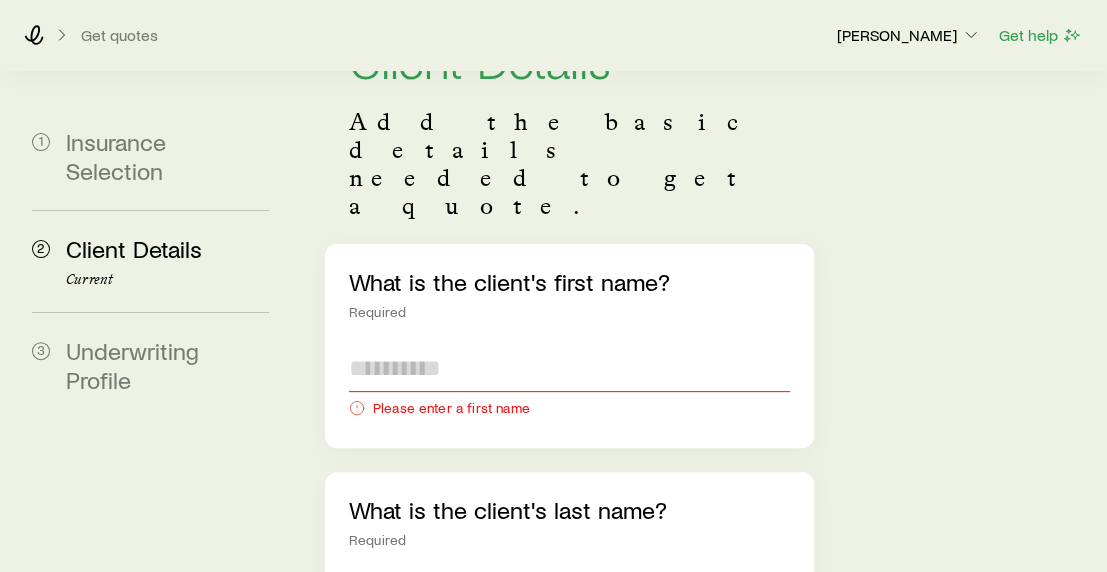 click at bounding box center [569, 368] 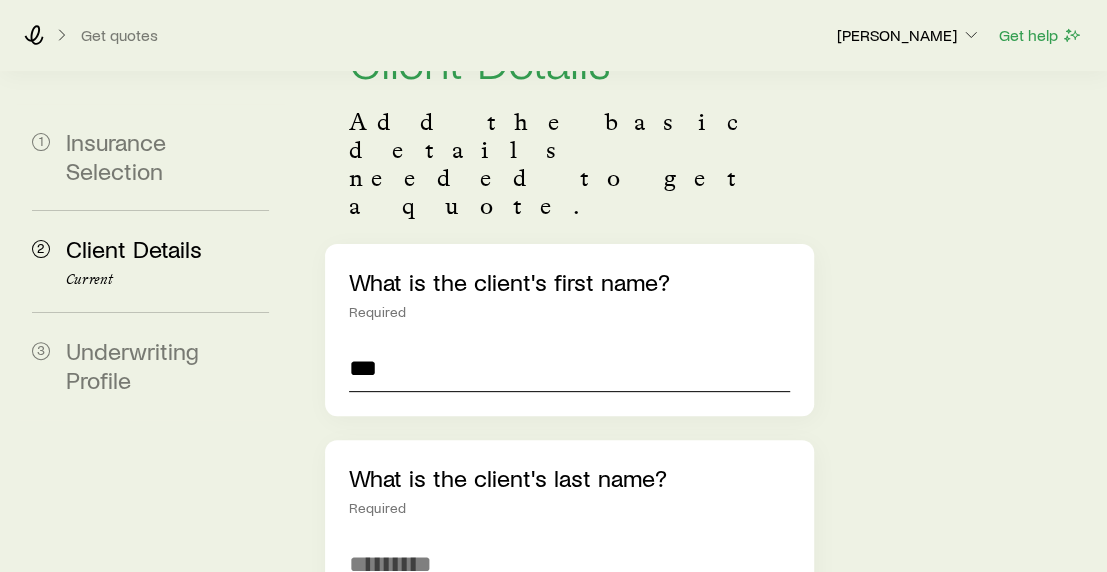 type on "***" 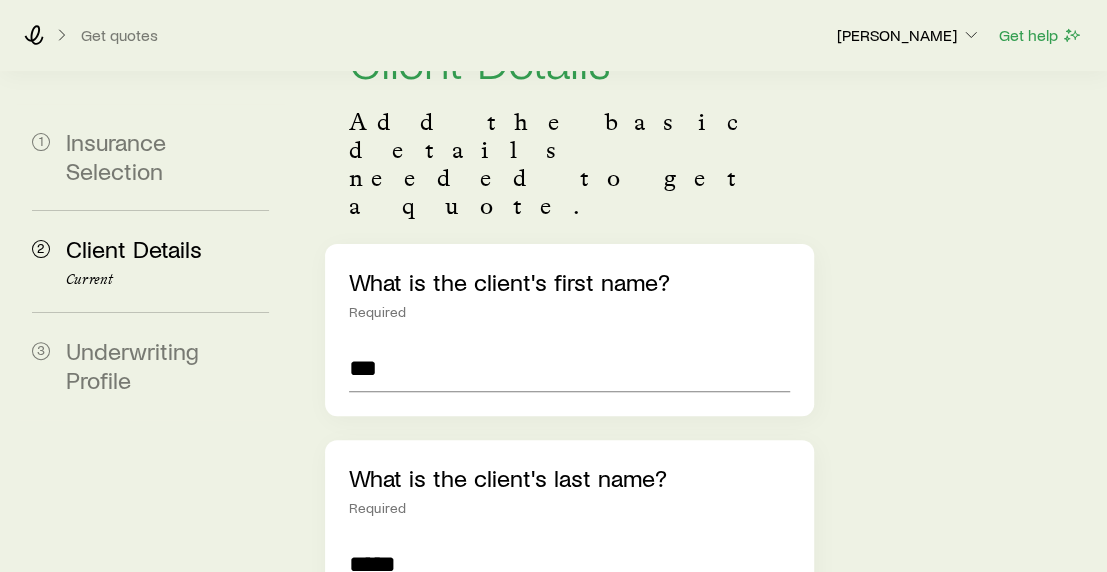 type on "*****" 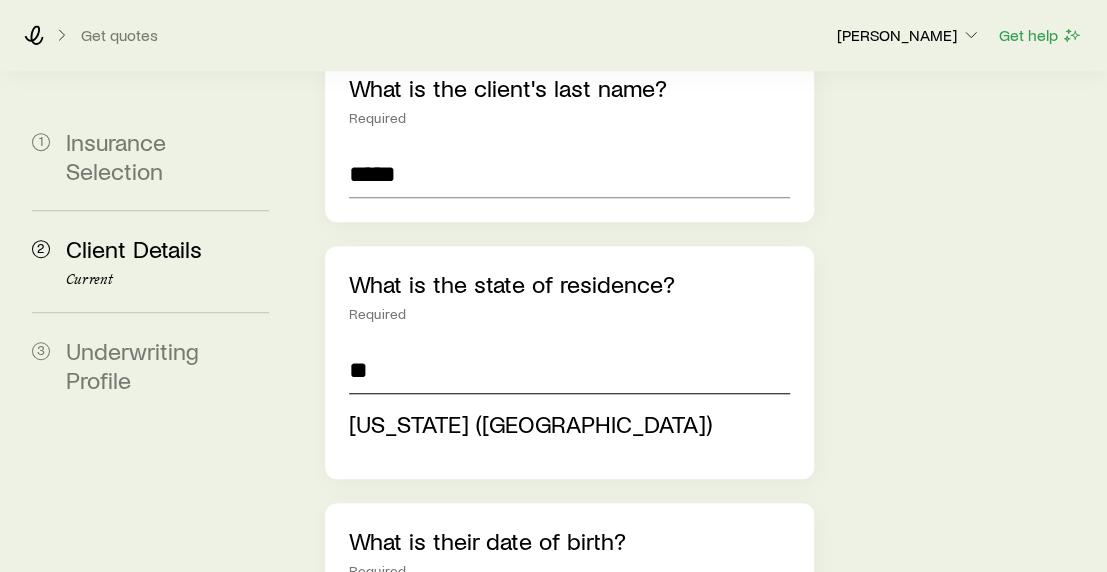 type on "**" 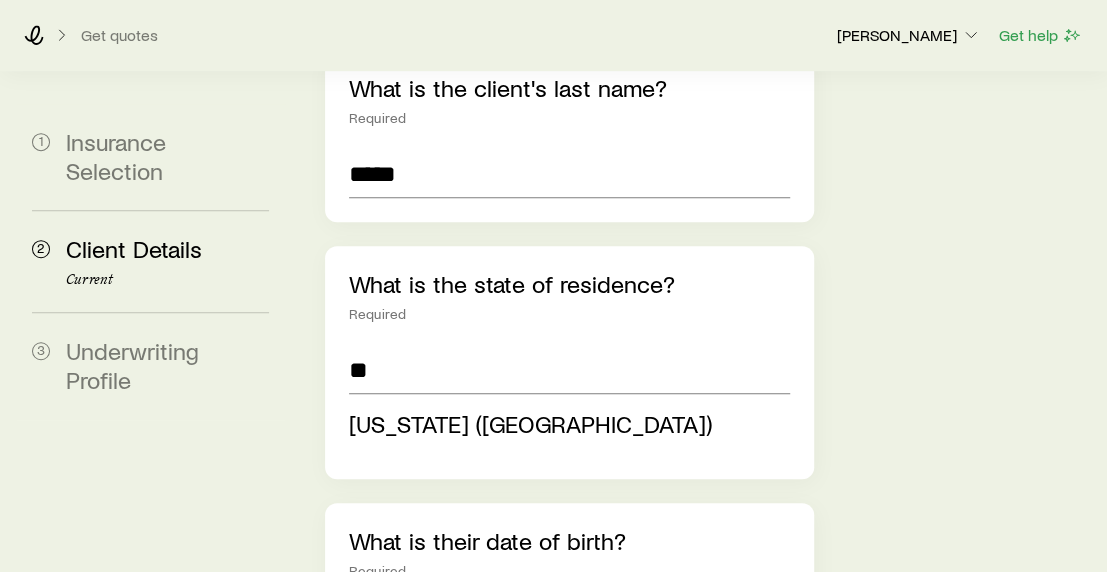 type 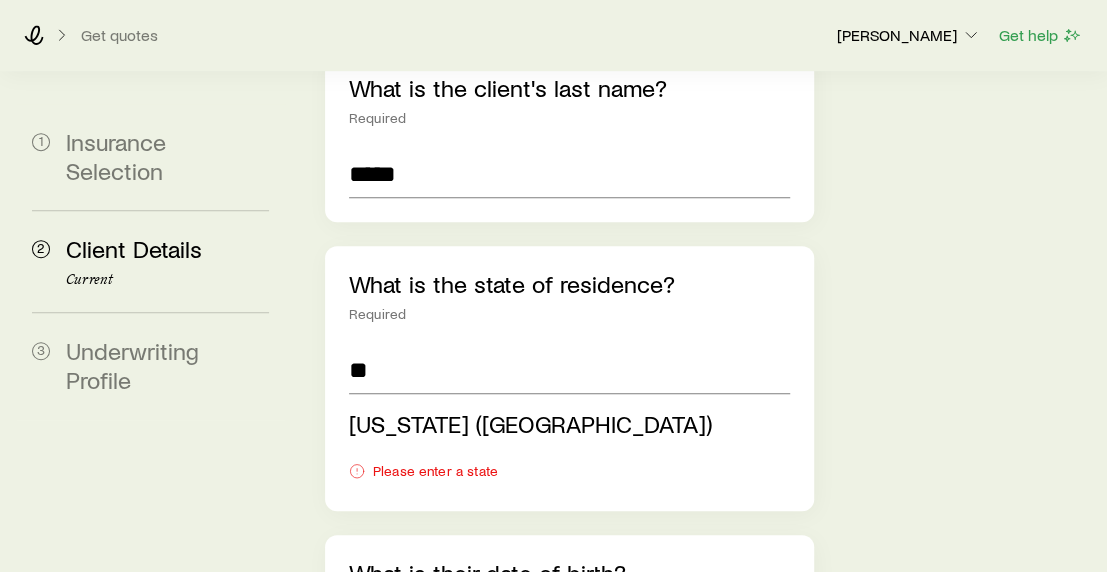 scroll, scrollTop: 517, scrollLeft: 0, axis: vertical 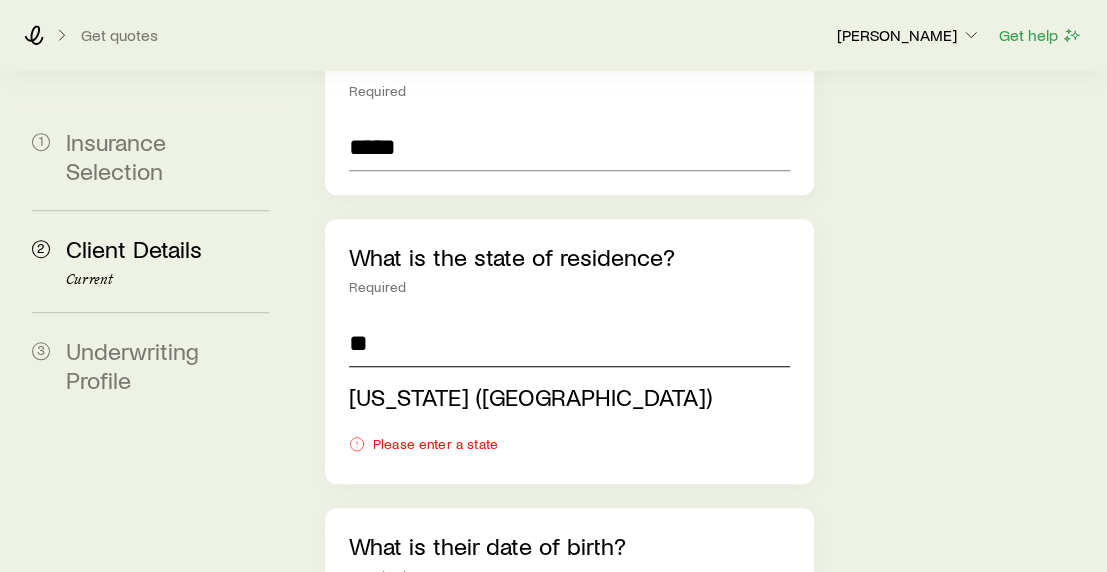 click on "**" at bounding box center [569, 343] 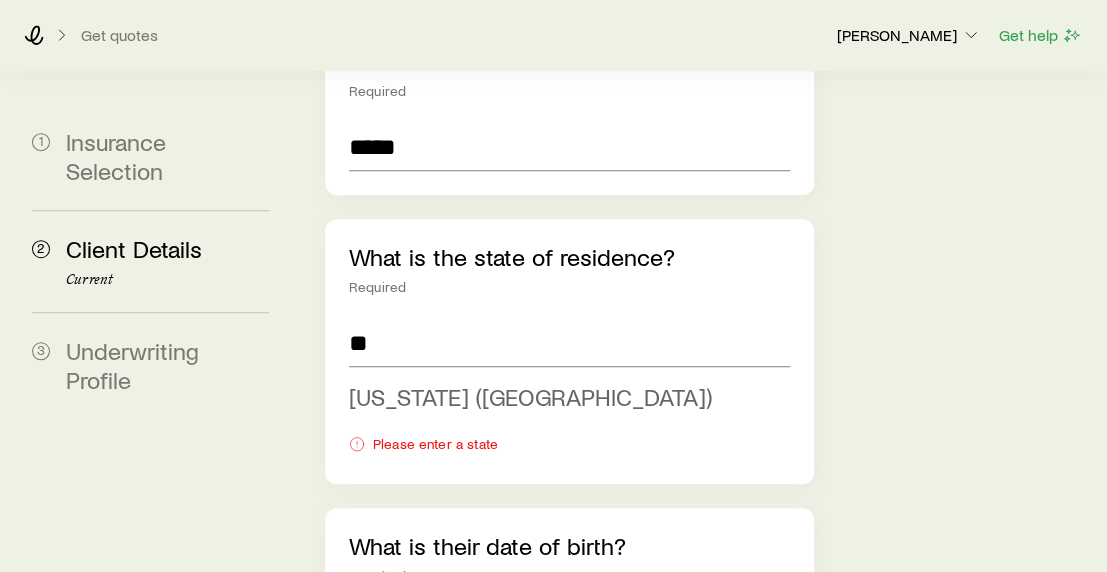click on "[US_STATE] ([GEOGRAPHIC_DATA])" at bounding box center (563, 397) 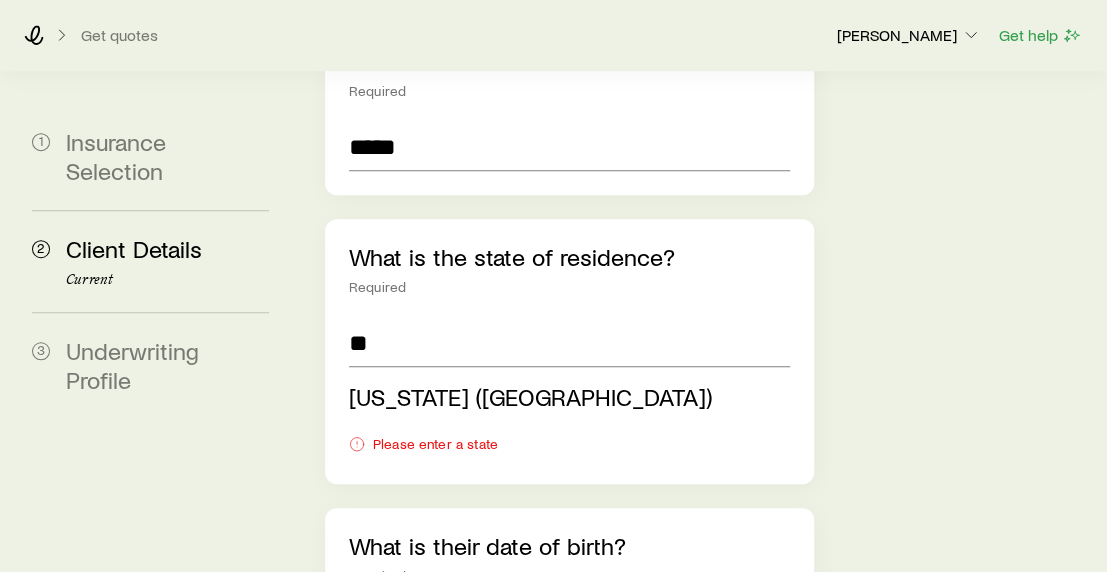 type on "**********" 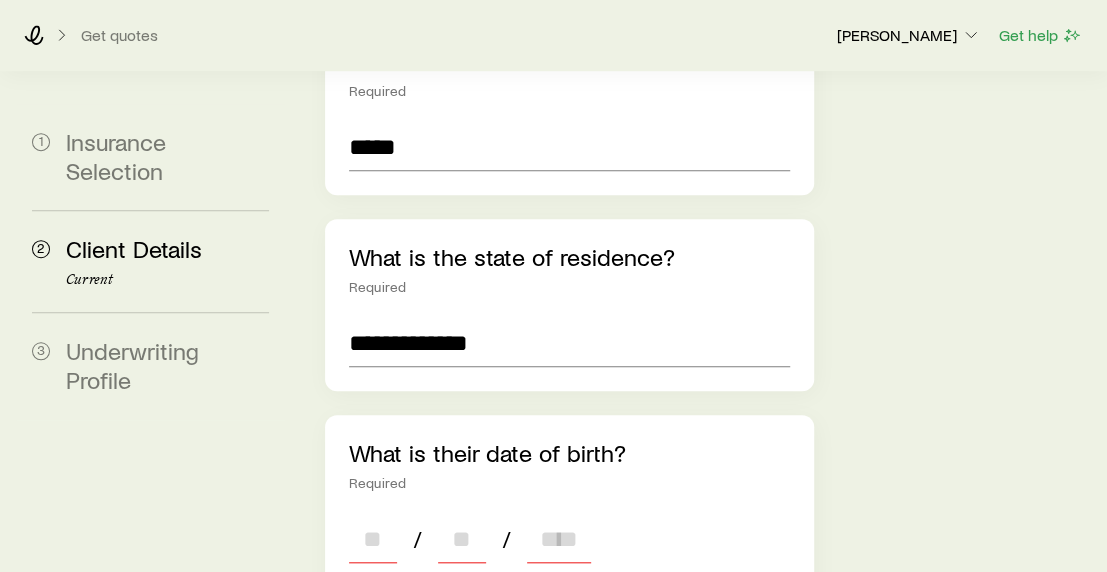 click at bounding box center (373, 539) 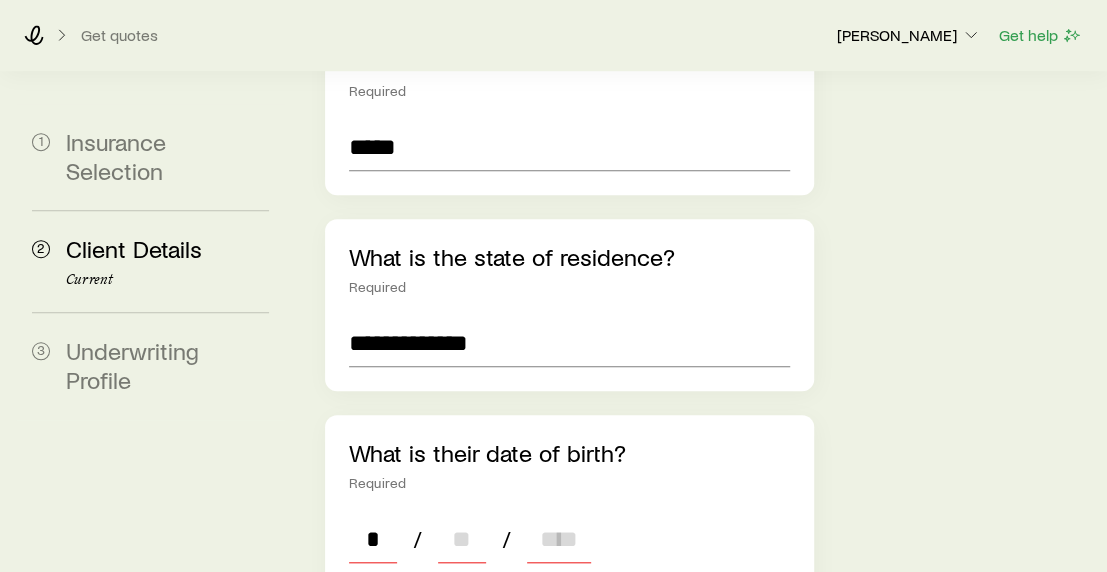 type on "**" 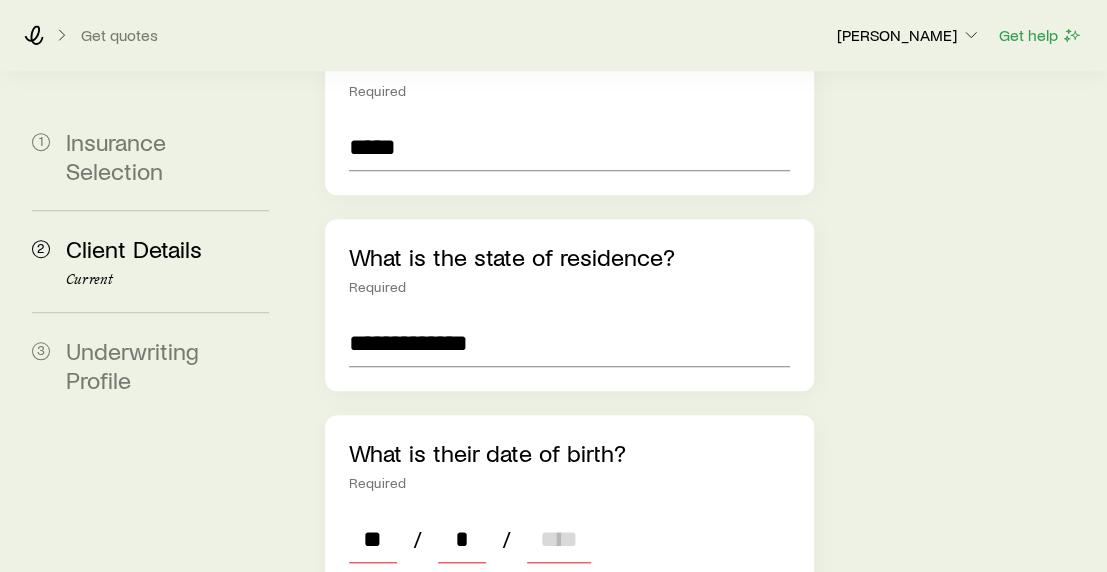 type on "**" 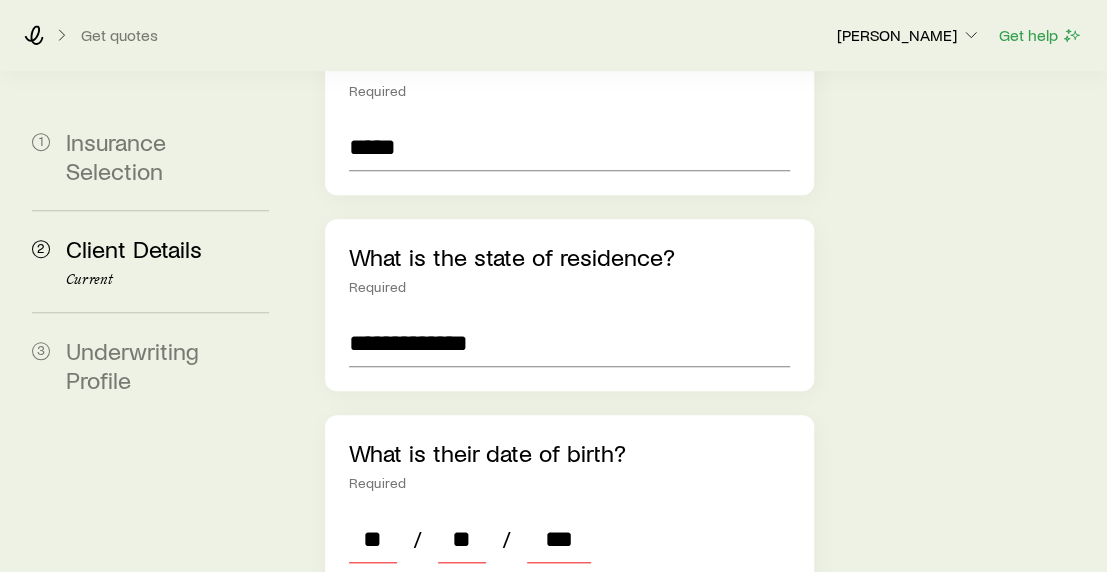 type on "****" 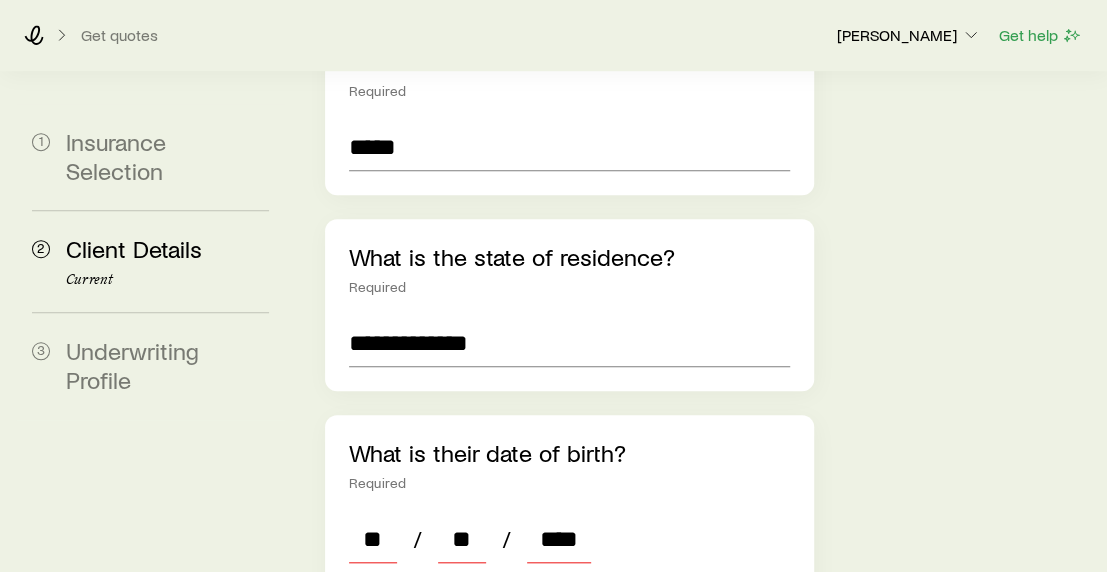 type on "*" 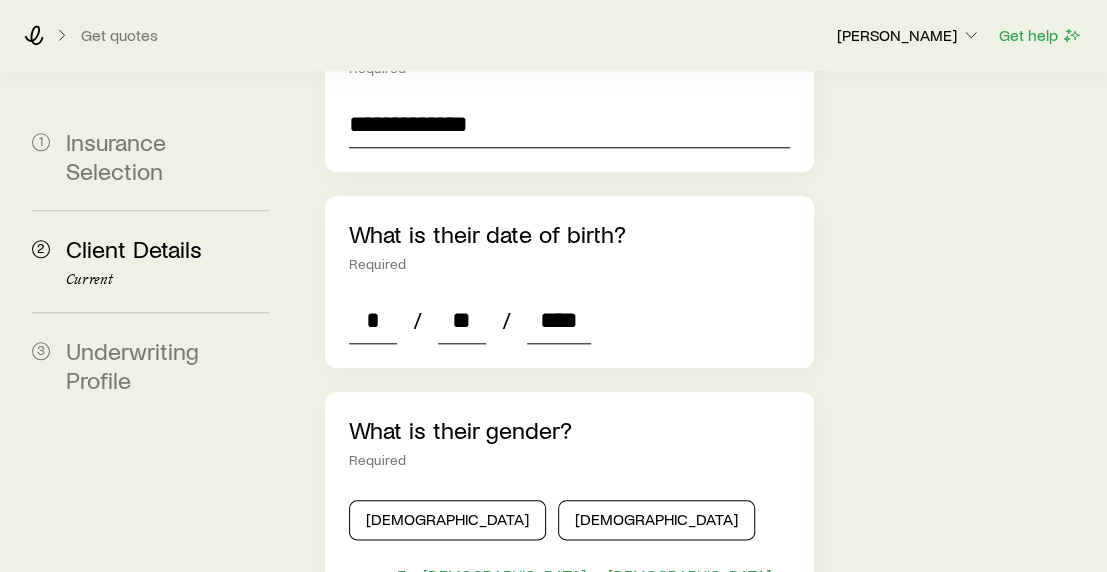 scroll, scrollTop: 817, scrollLeft: 0, axis: vertical 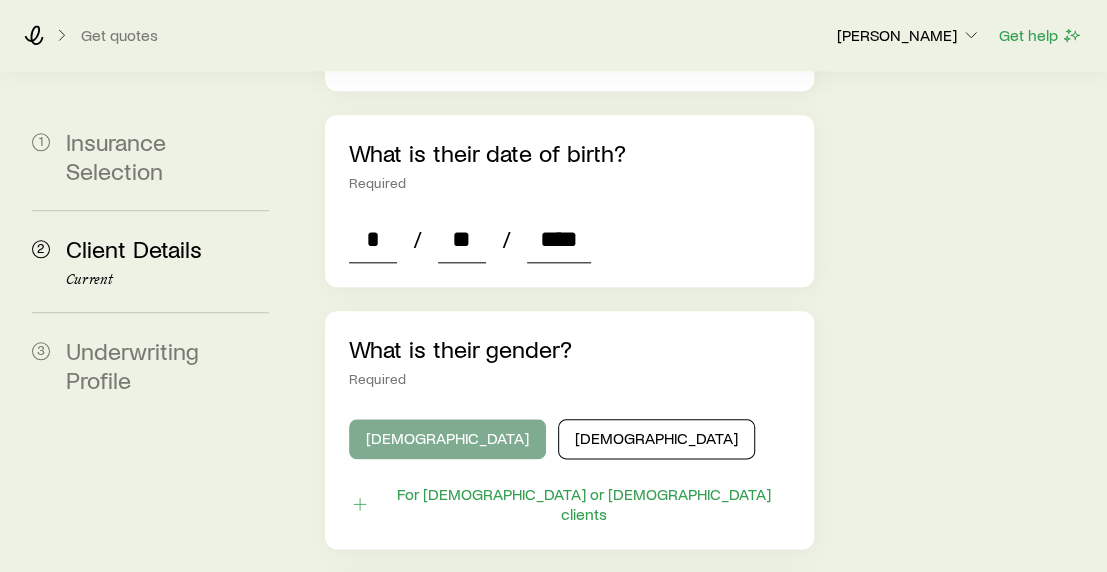 type on "****" 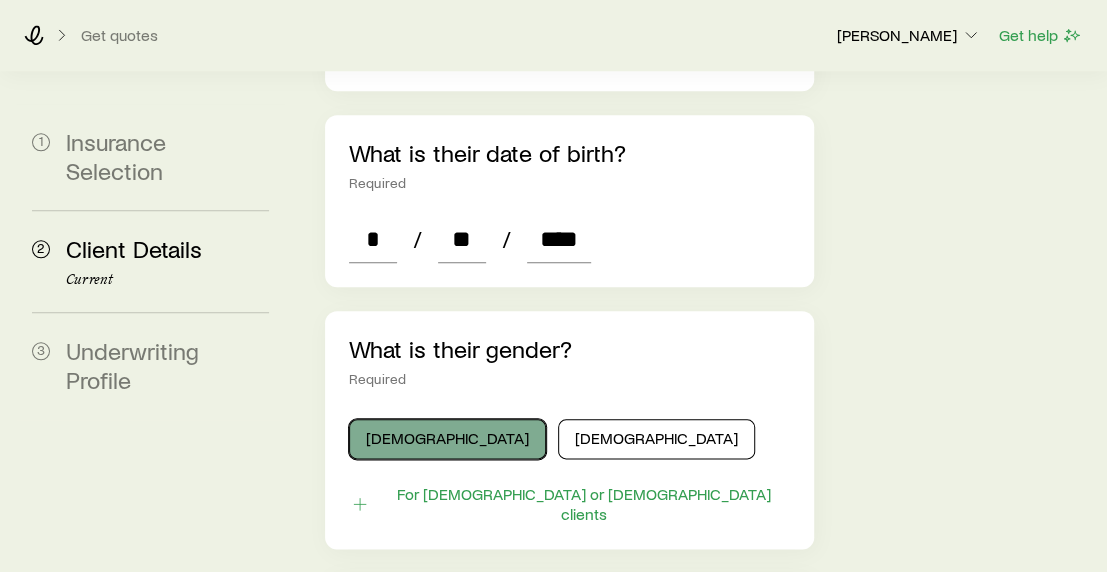 drag, startPoint x: 400, startPoint y: 357, endPoint x: 412, endPoint y: 354, distance: 12.369317 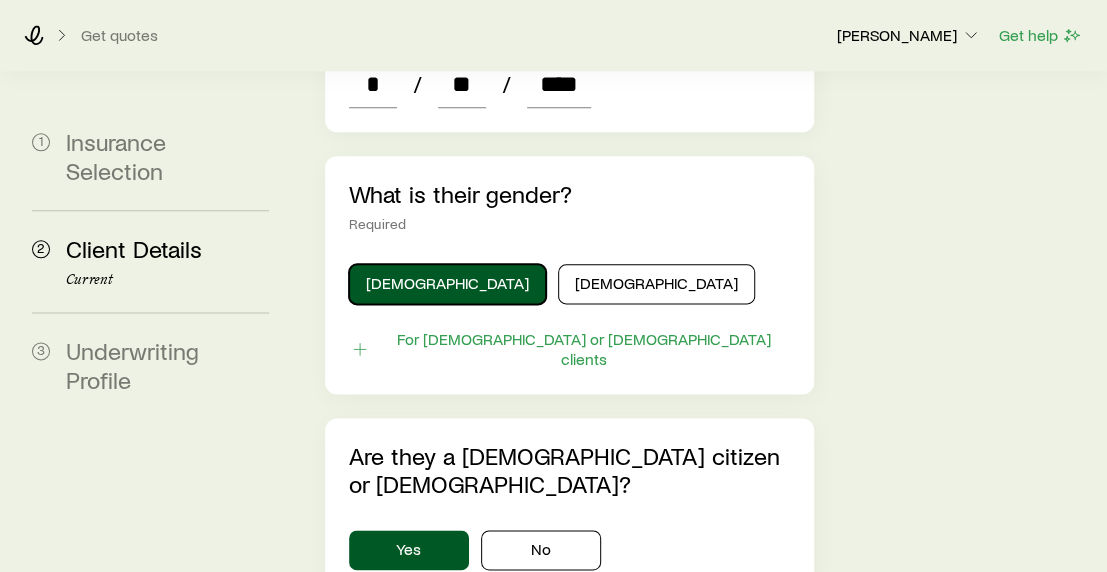 scroll, scrollTop: 1117, scrollLeft: 0, axis: vertical 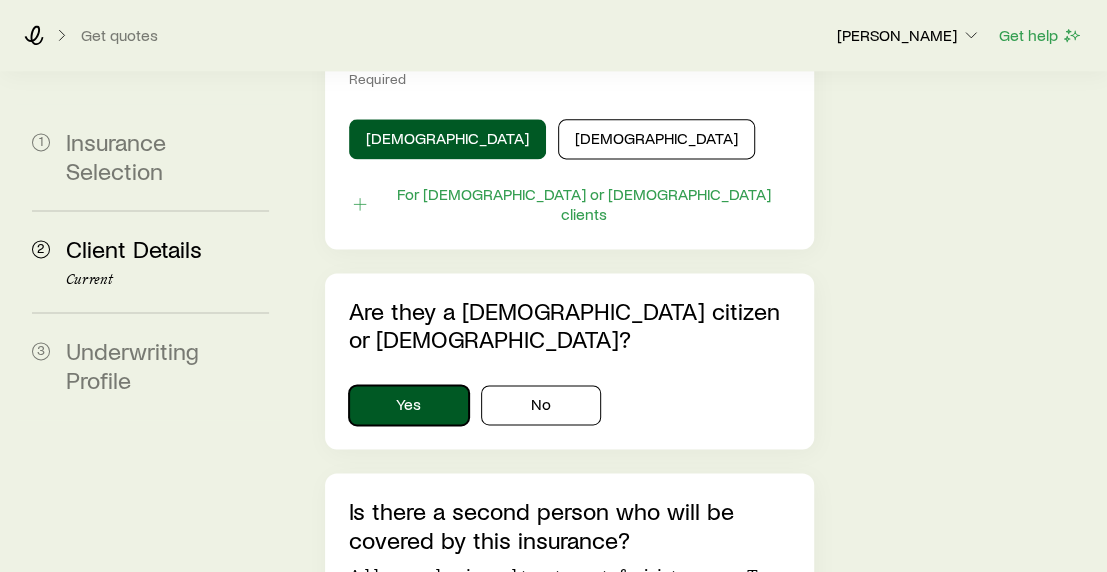 click on "Yes" at bounding box center (409, 405) 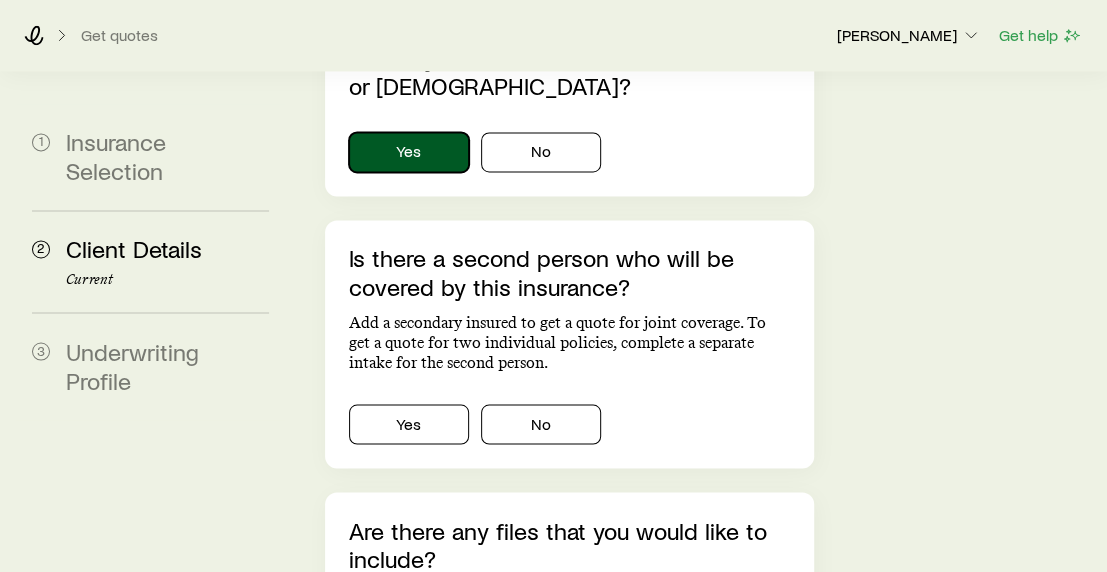 scroll, scrollTop: 1417, scrollLeft: 0, axis: vertical 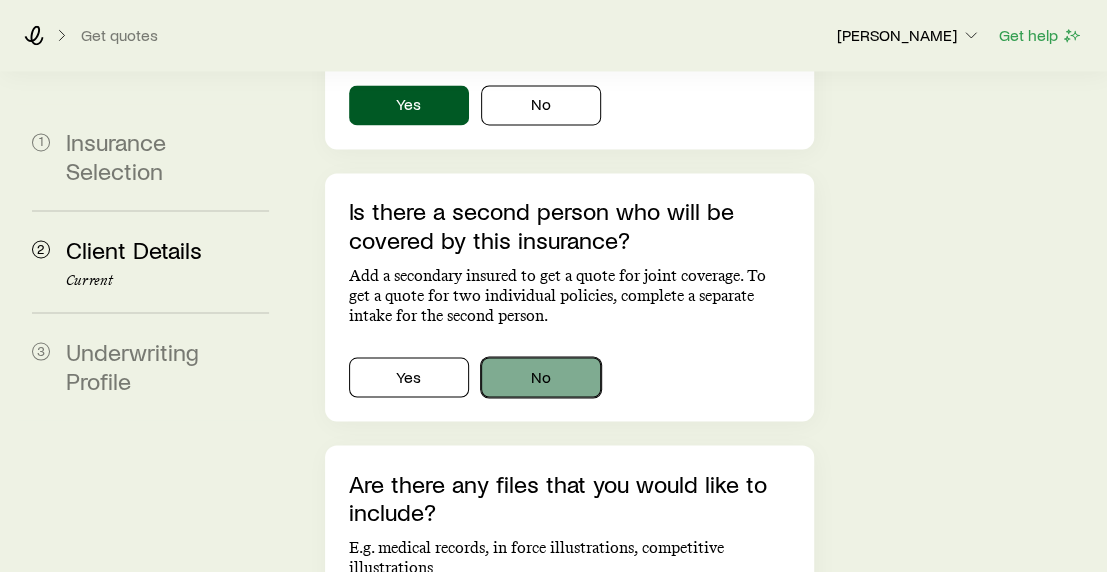 click on "No" at bounding box center (541, 377) 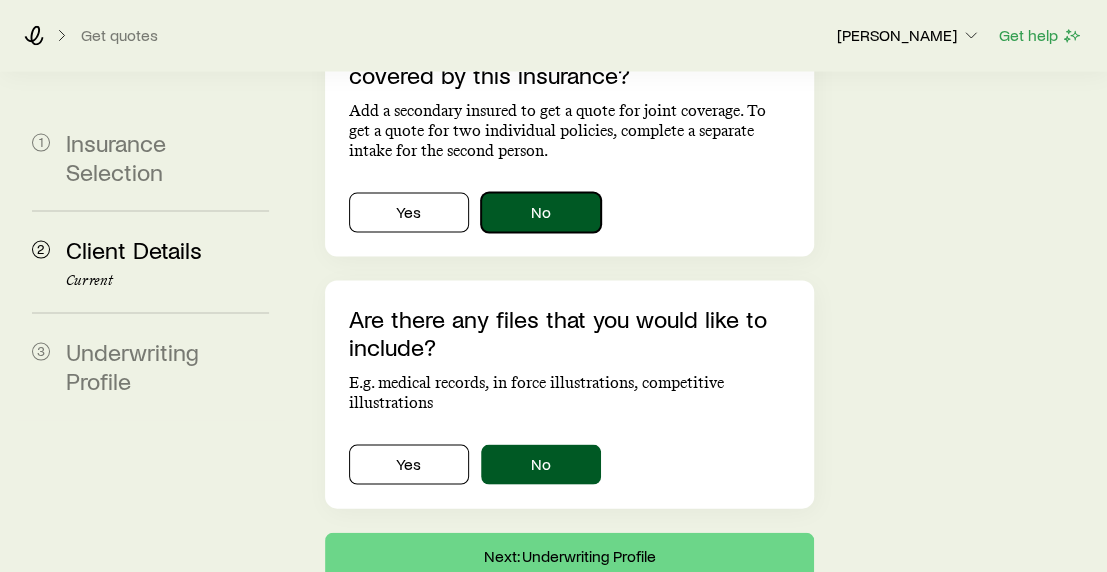 scroll, scrollTop: 1603, scrollLeft: 0, axis: vertical 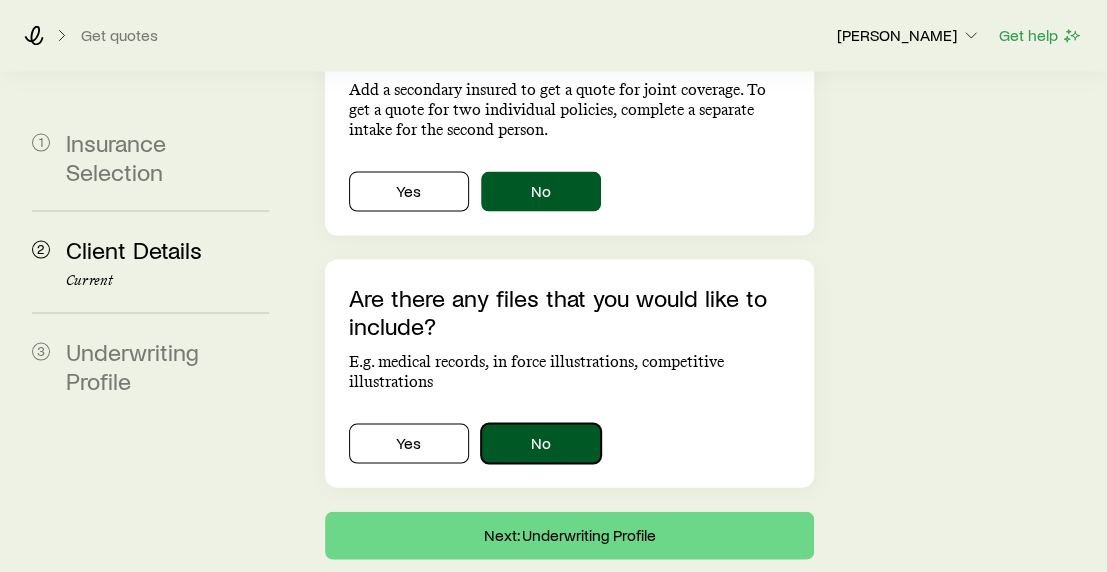 click on "No" at bounding box center (541, 443) 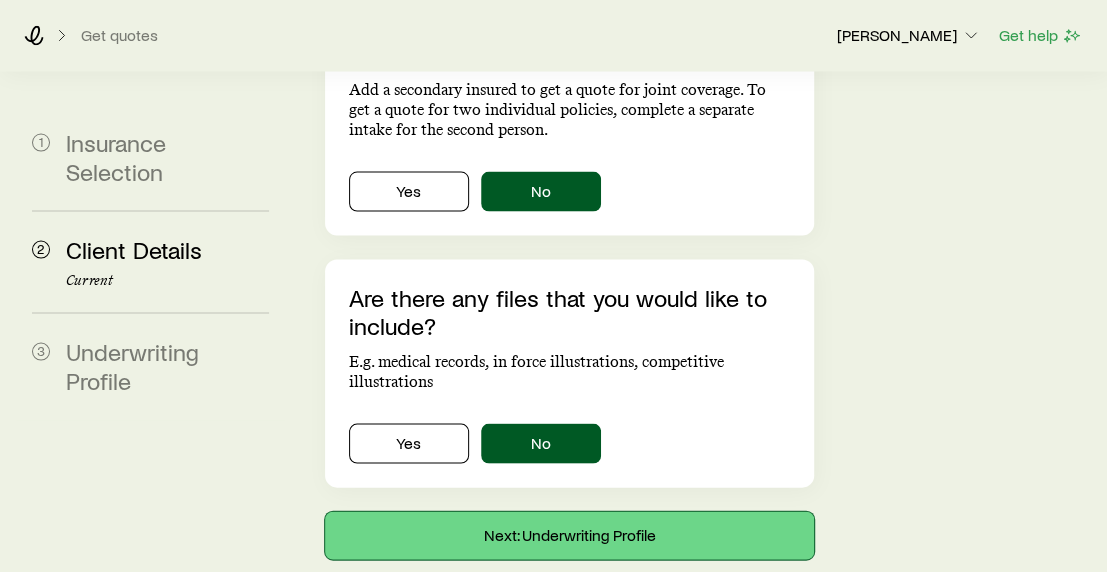drag, startPoint x: 608, startPoint y: 452, endPoint x: 644, endPoint y: 448, distance: 36.221542 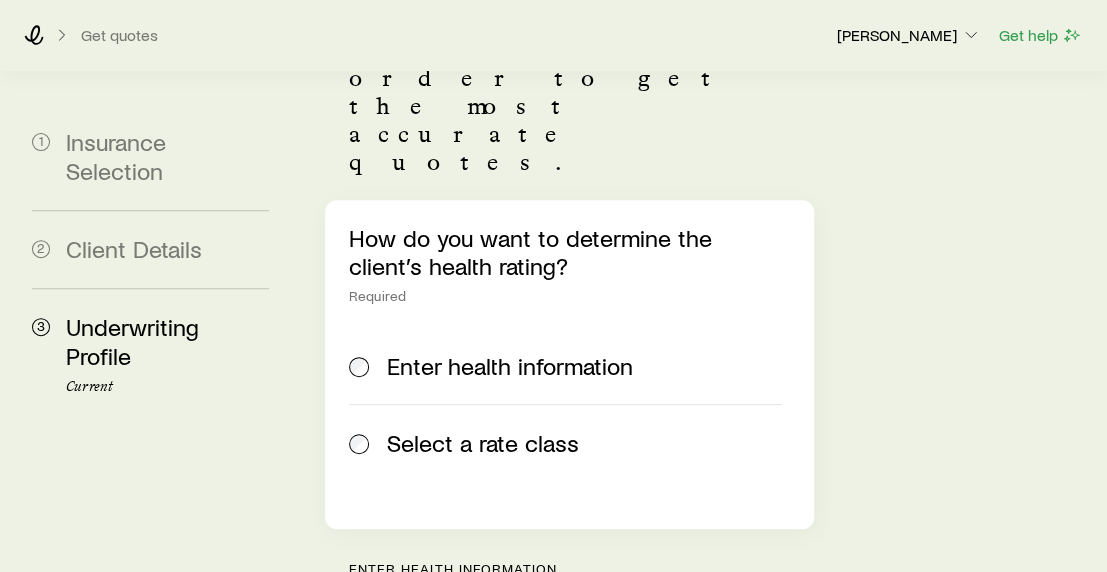 scroll, scrollTop: 300, scrollLeft: 0, axis: vertical 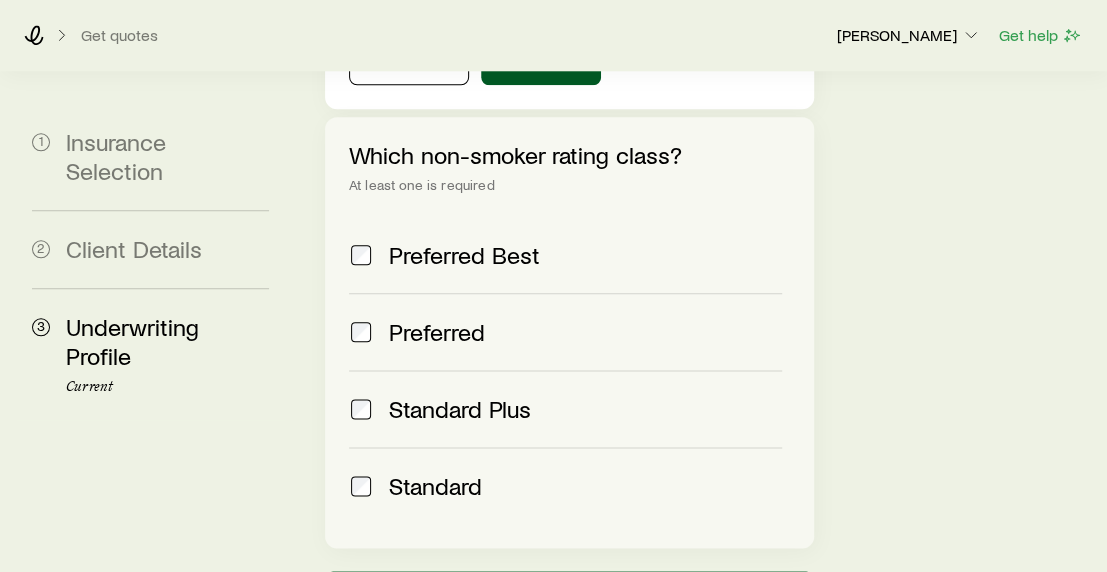 click on "Submit" at bounding box center [569, 596] 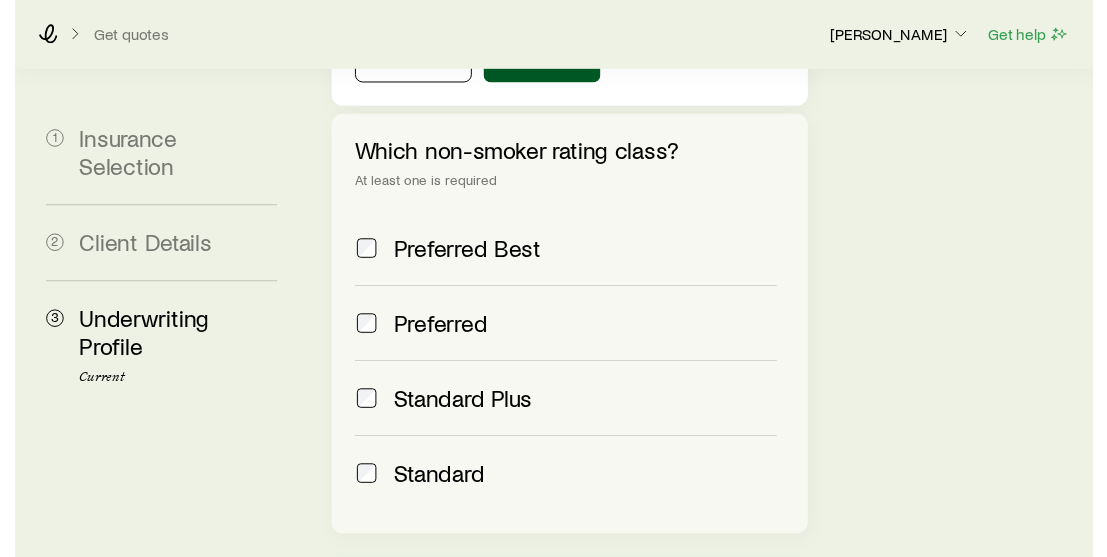 scroll, scrollTop: 0, scrollLeft: 0, axis: both 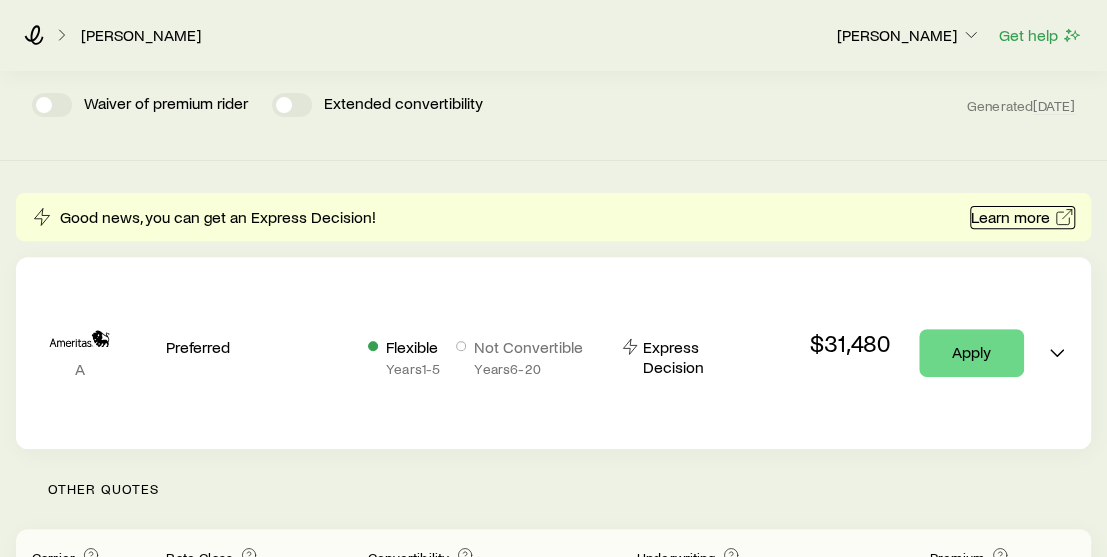 click on "Learn more" at bounding box center [1022, 217] 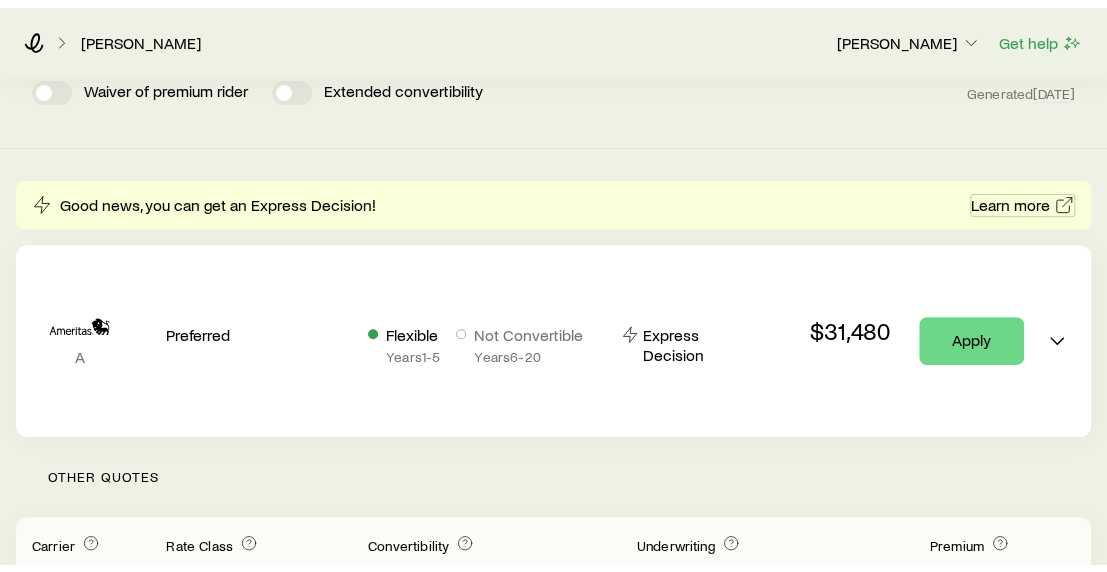 scroll, scrollTop: 0, scrollLeft: 0, axis: both 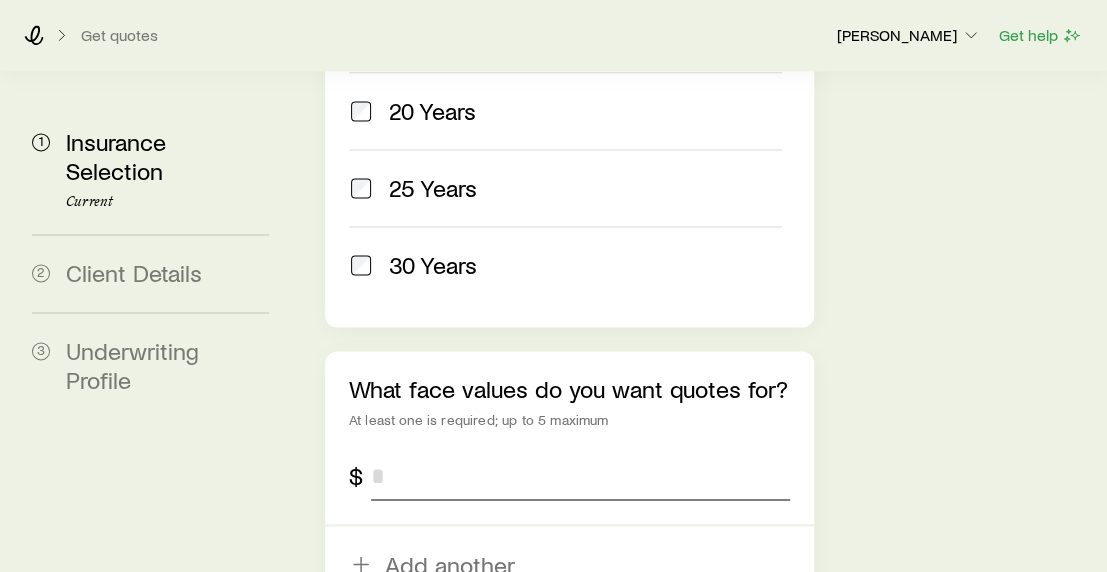 click at bounding box center (580, 476) 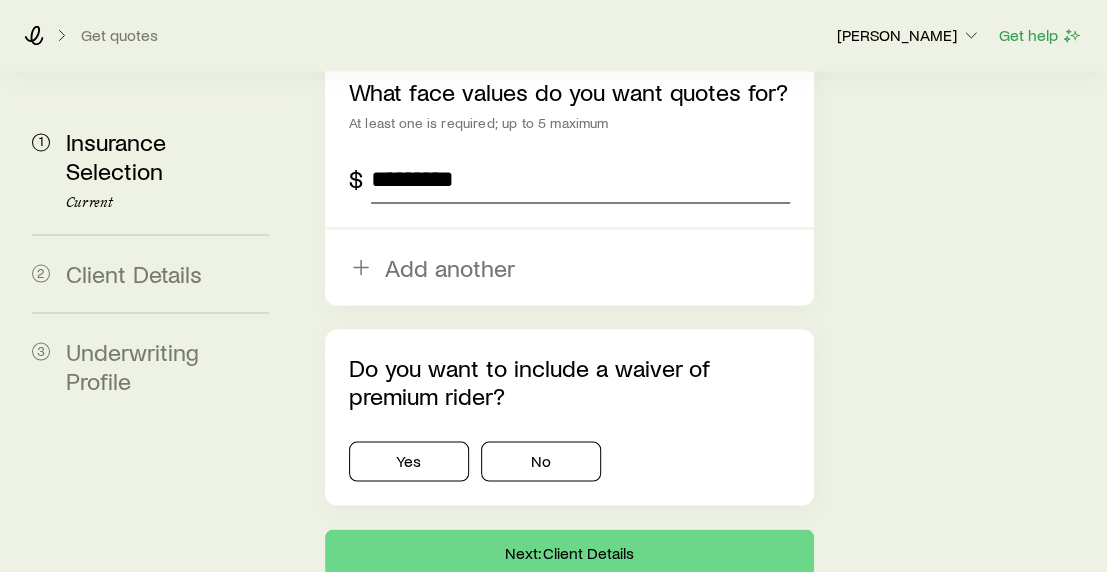 scroll, scrollTop: 1469, scrollLeft: 0, axis: vertical 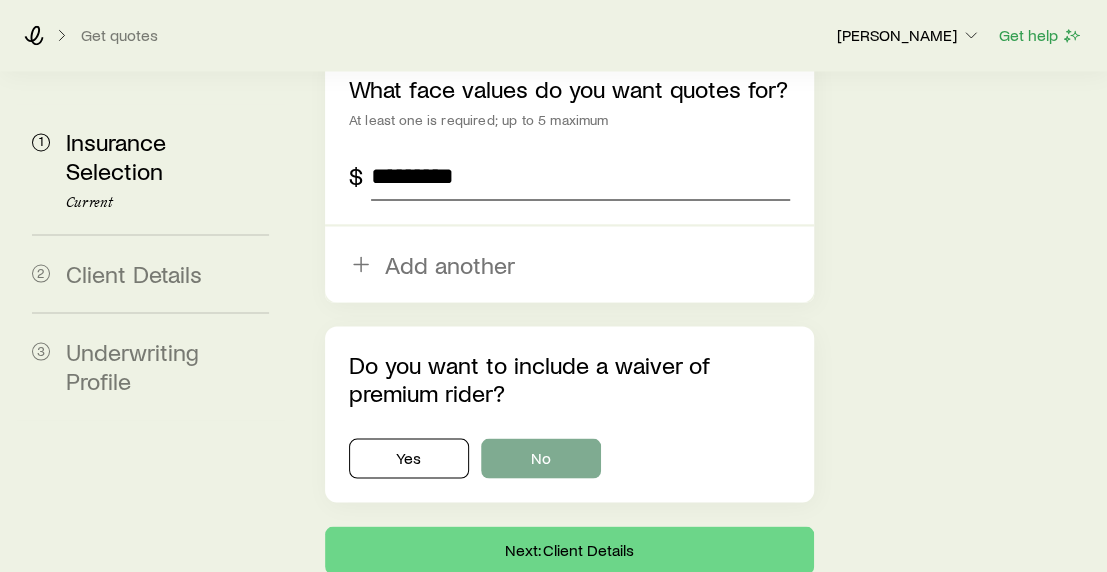 type on "*********" 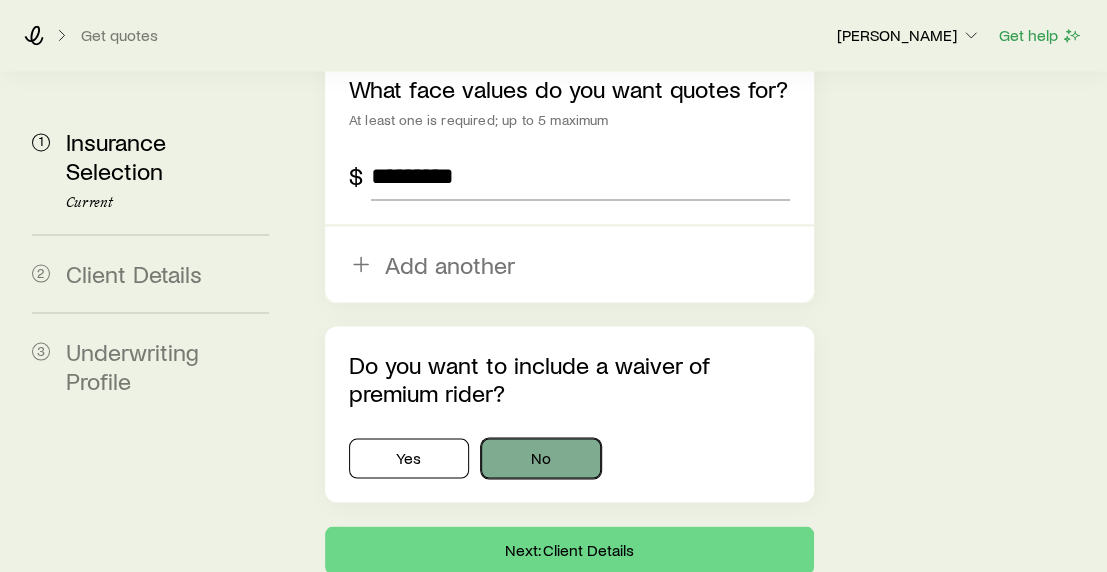 click on "No" at bounding box center [541, 458] 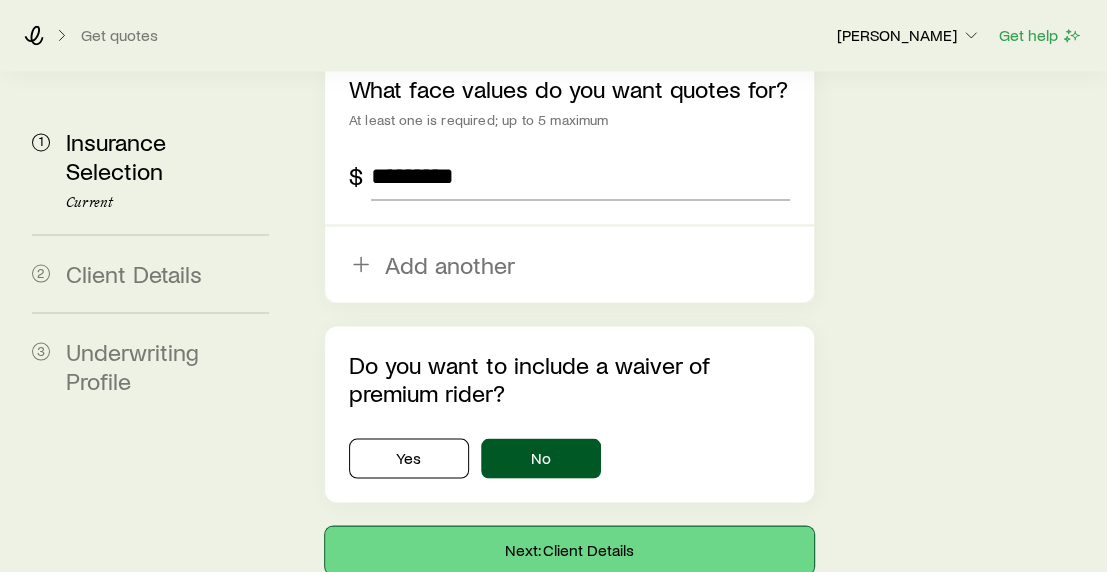 drag, startPoint x: 672, startPoint y: 438, endPoint x: 729, endPoint y: 405, distance: 65.863495 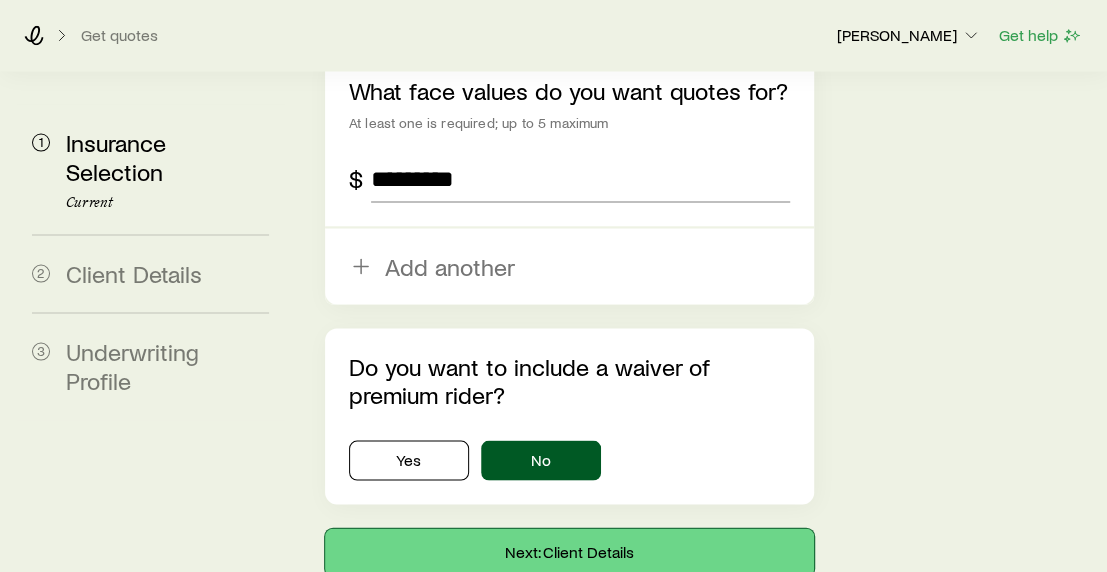 scroll, scrollTop: 1550, scrollLeft: 0, axis: vertical 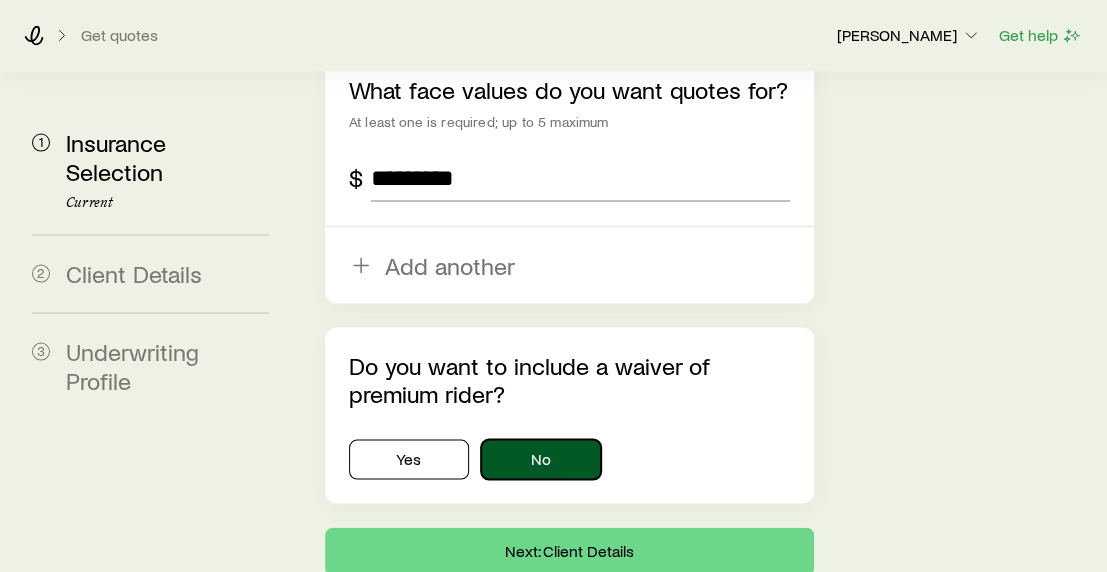 click on "No" at bounding box center (541, 459) 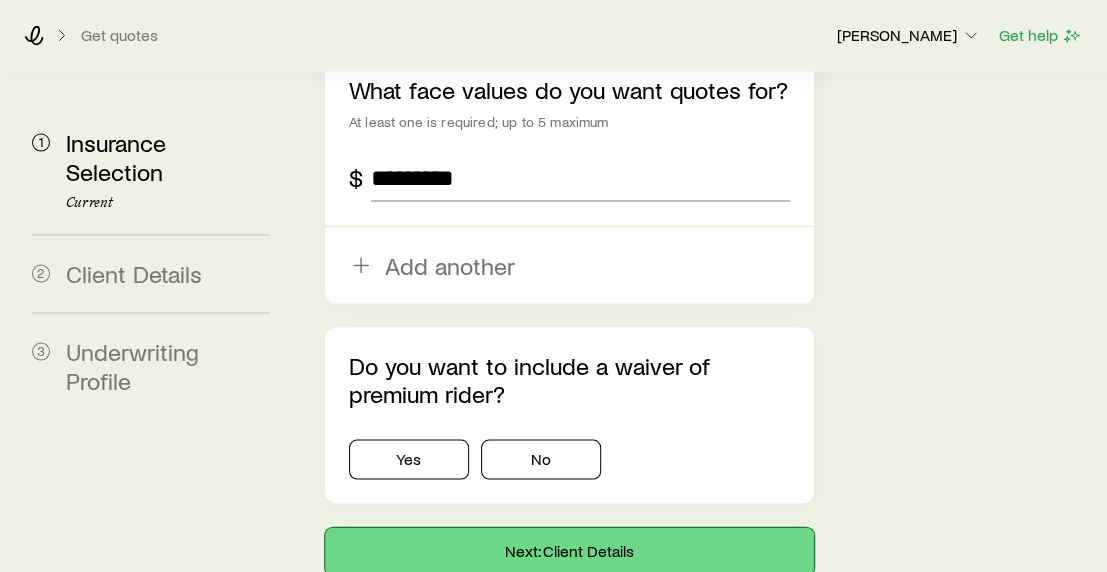 click on "Next: Client Details" at bounding box center (569, 551) 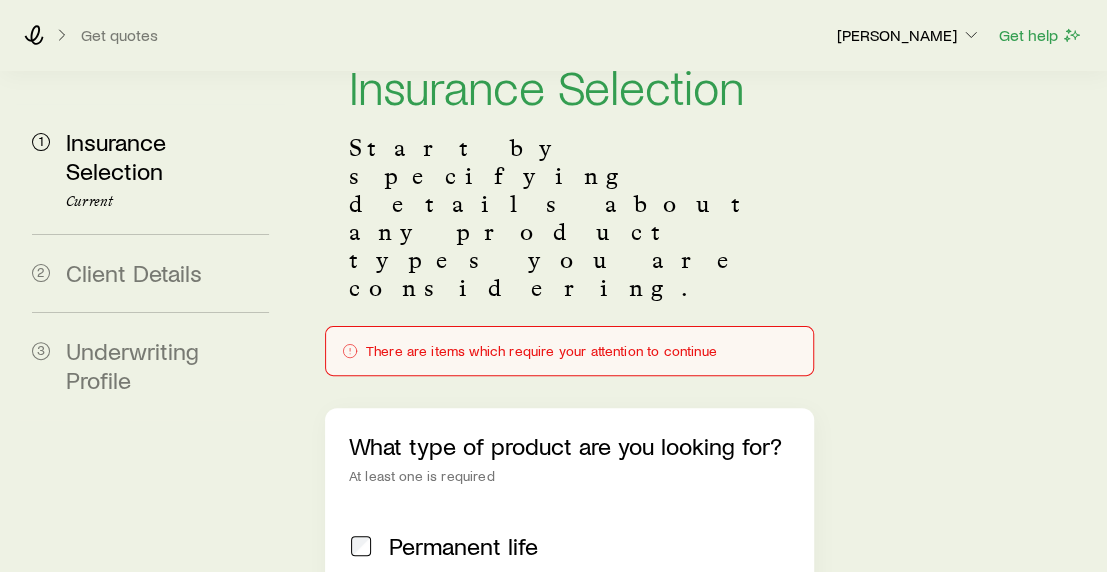 scroll, scrollTop: 0, scrollLeft: 0, axis: both 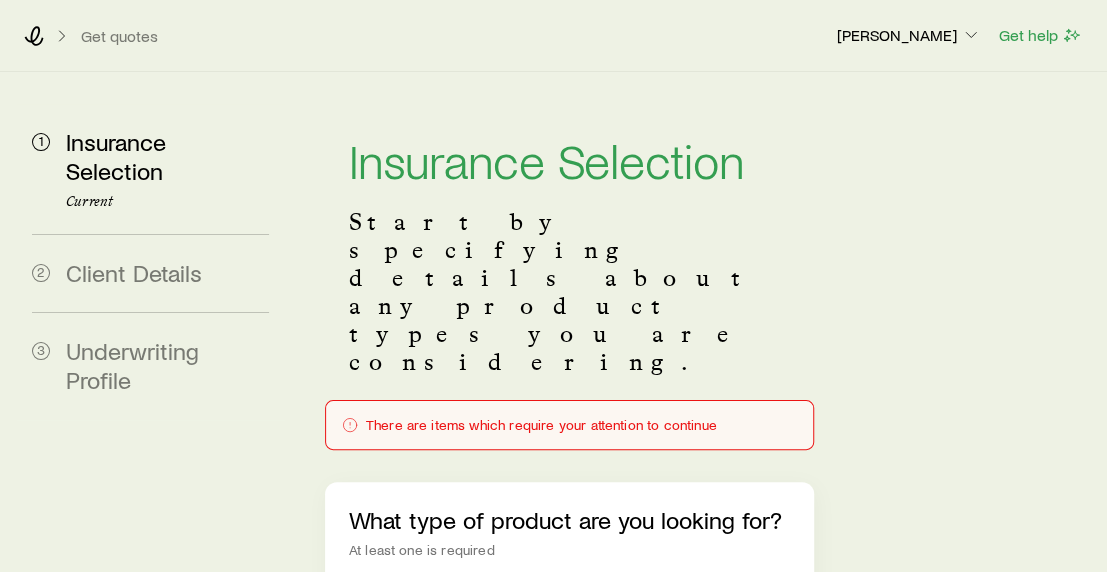 click on "There are items which require your attention to continue" at bounding box center [569, 425] 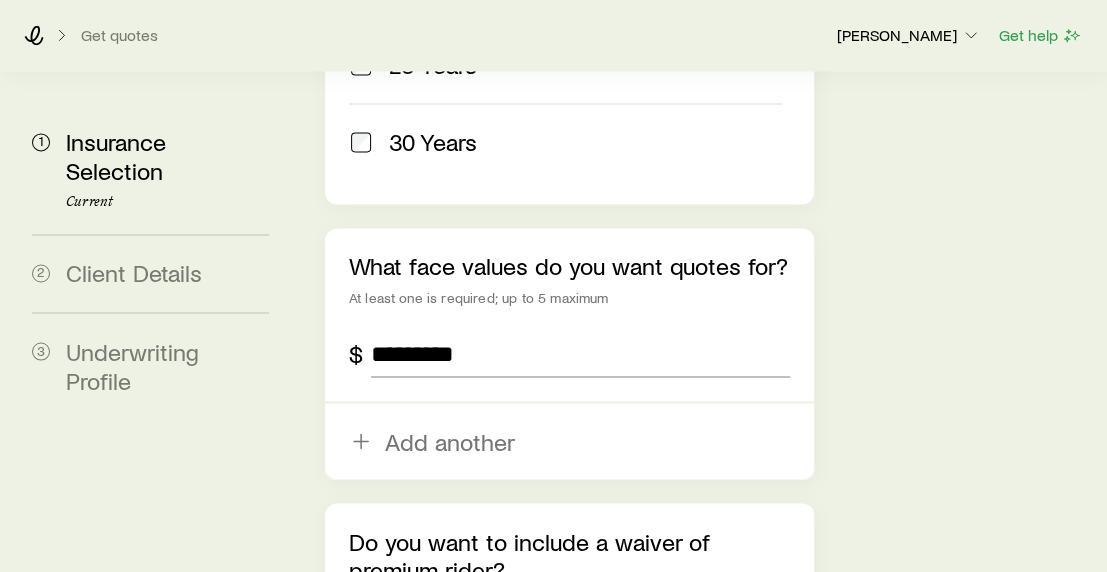 scroll, scrollTop: 1500, scrollLeft: 0, axis: vertical 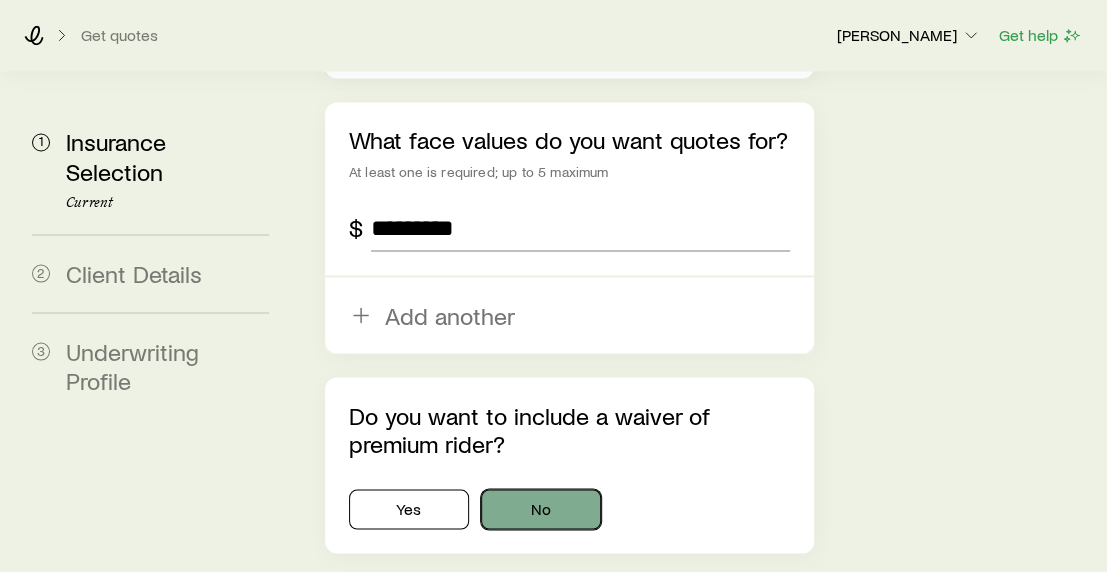 click on "No" at bounding box center [541, 509] 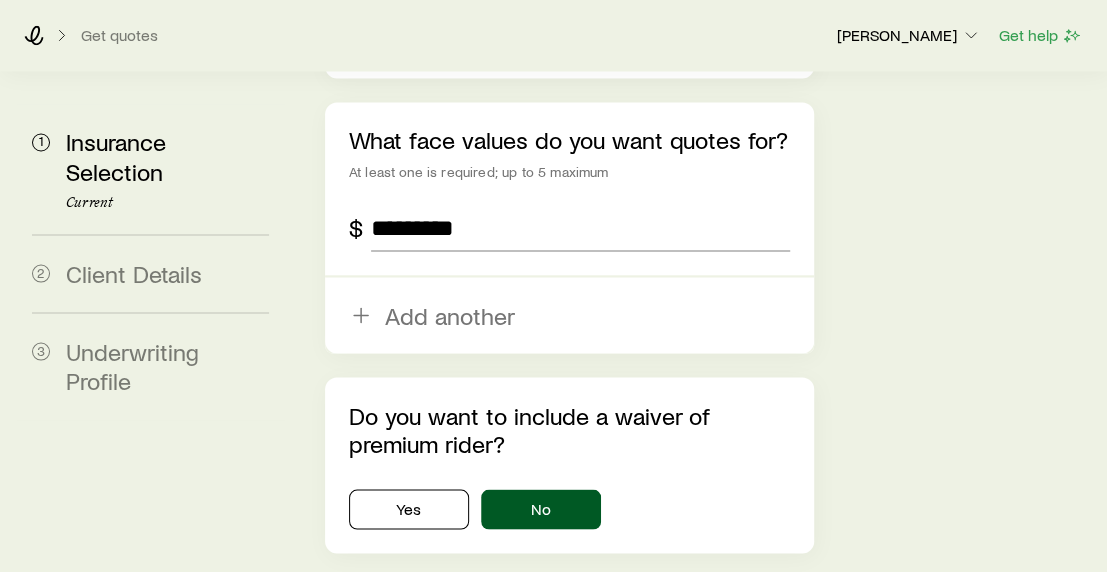 click on "Next: Client Details" at bounding box center (569, 601) 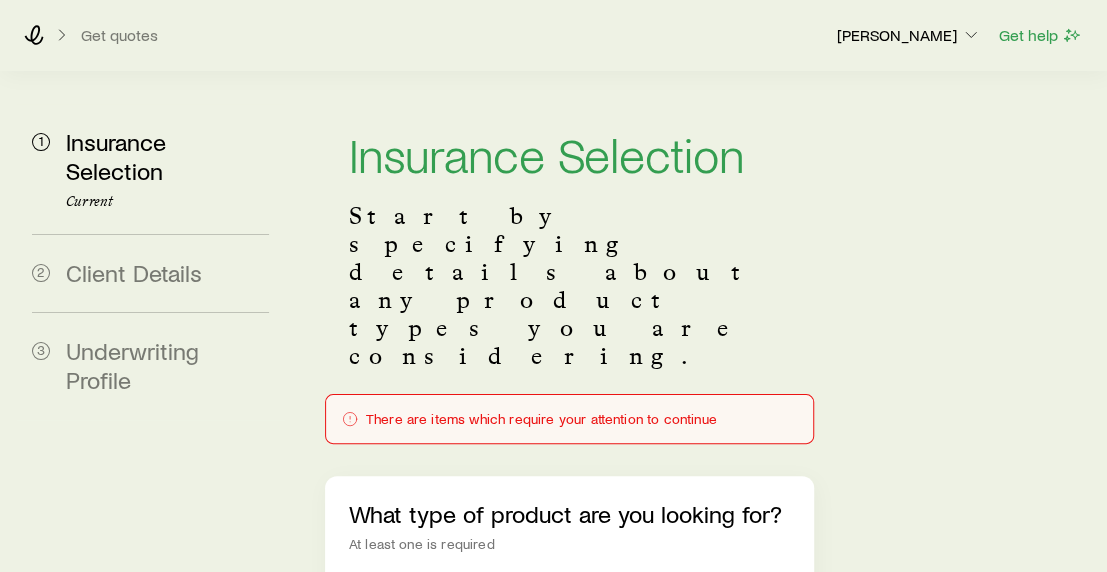scroll, scrollTop: 0, scrollLeft: 0, axis: both 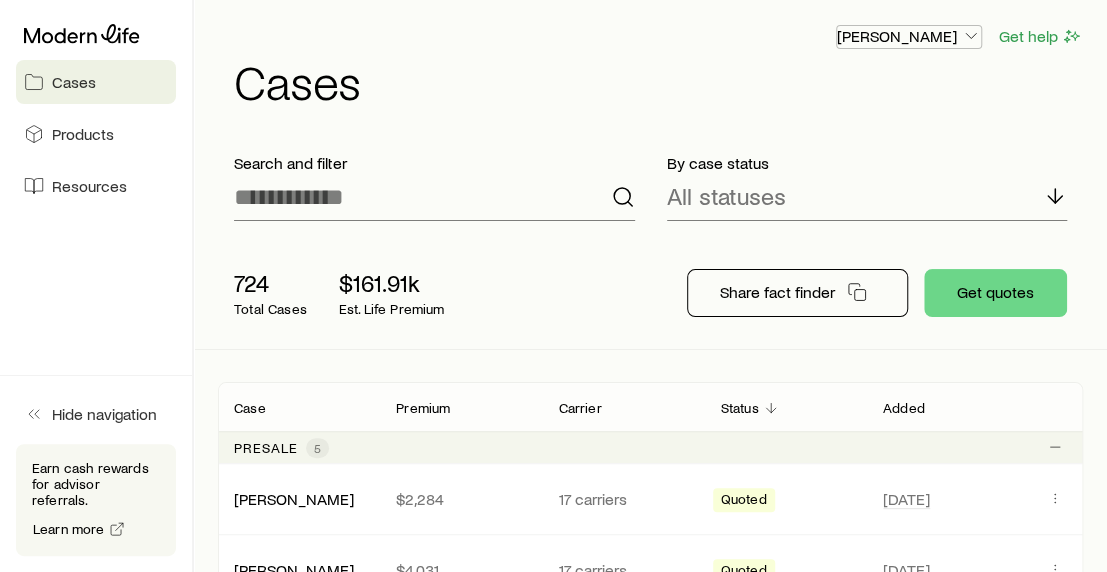 click 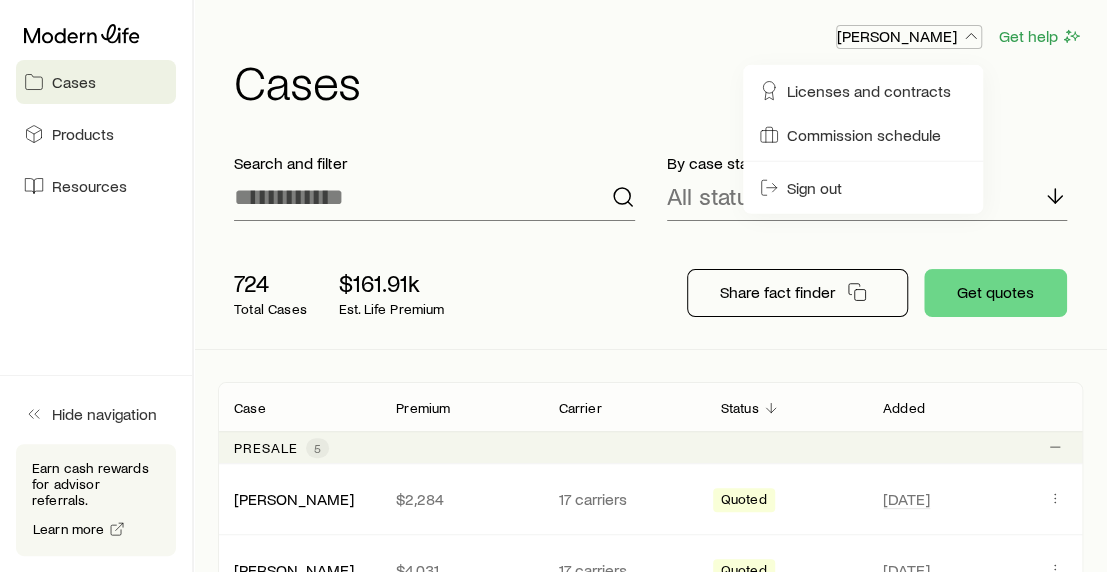 click 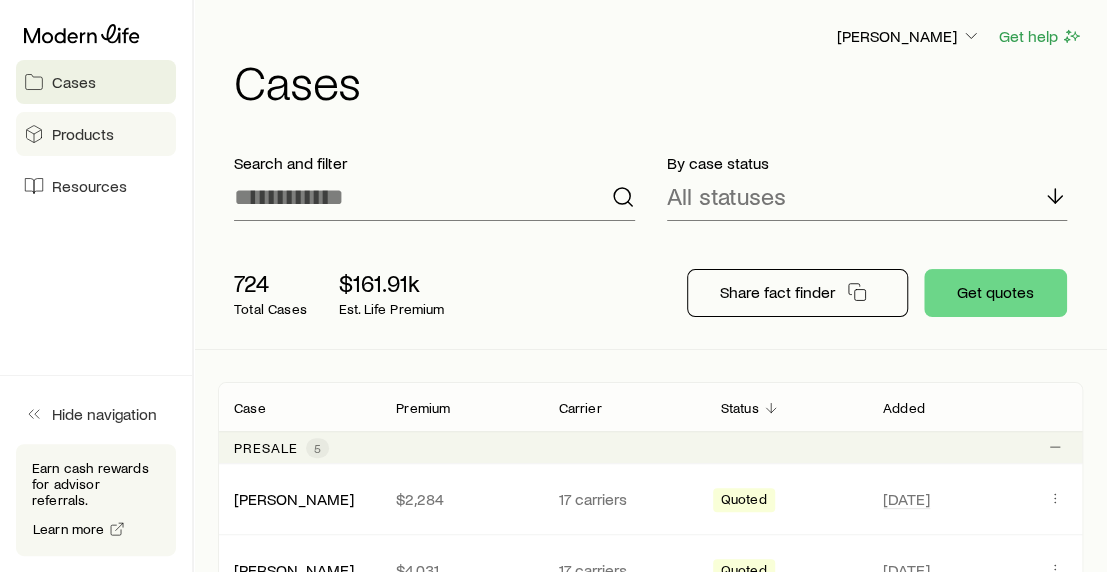 click on "Products" at bounding box center (83, 134) 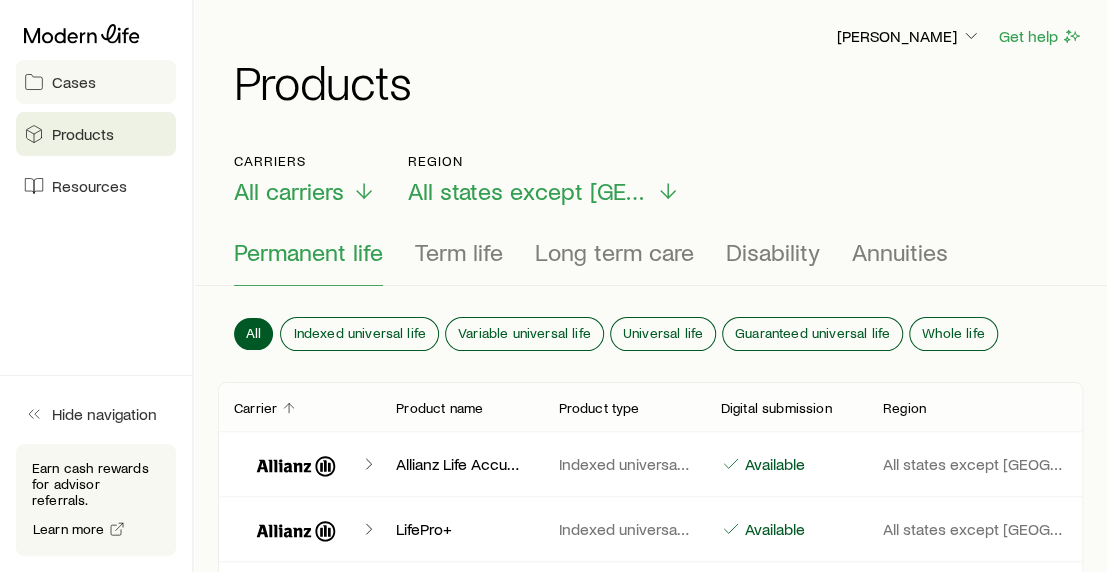 click on "Cases" at bounding box center (74, 82) 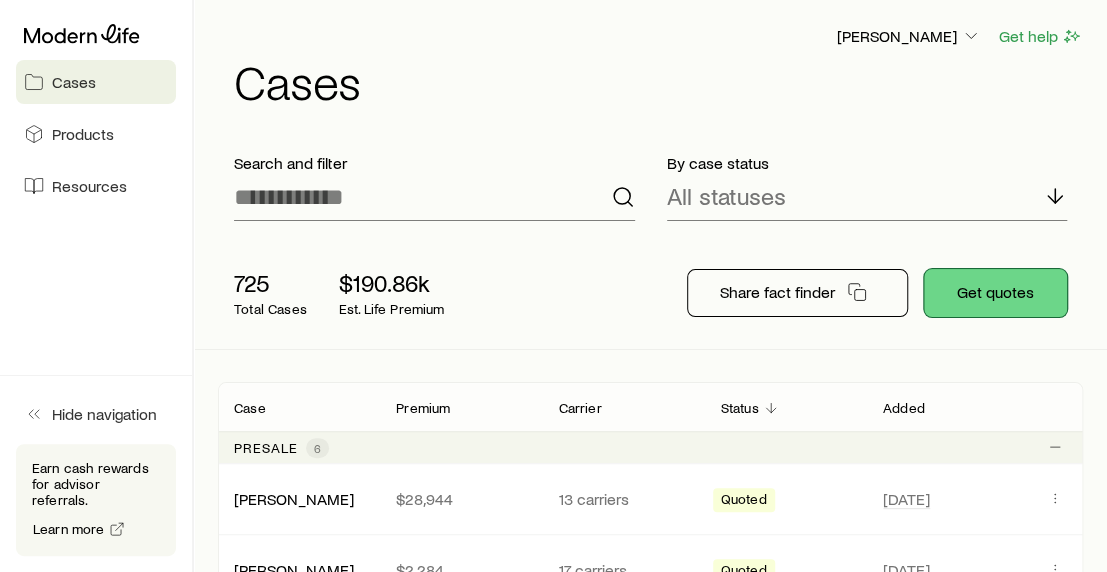 click on "Get quotes" at bounding box center [995, 293] 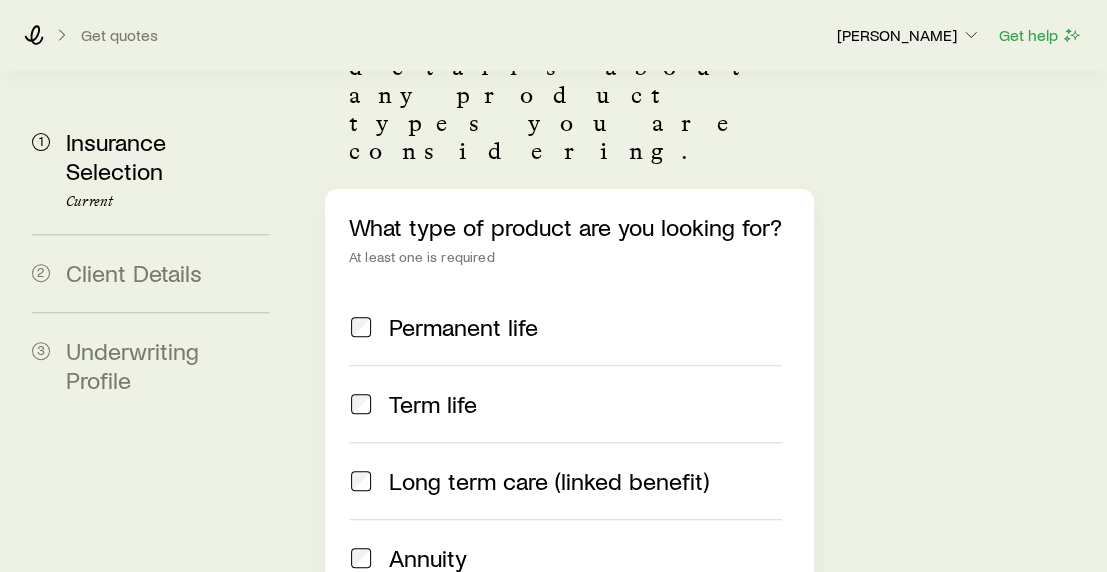 scroll, scrollTop: 300, scrollLeft: 0, axis: vertical 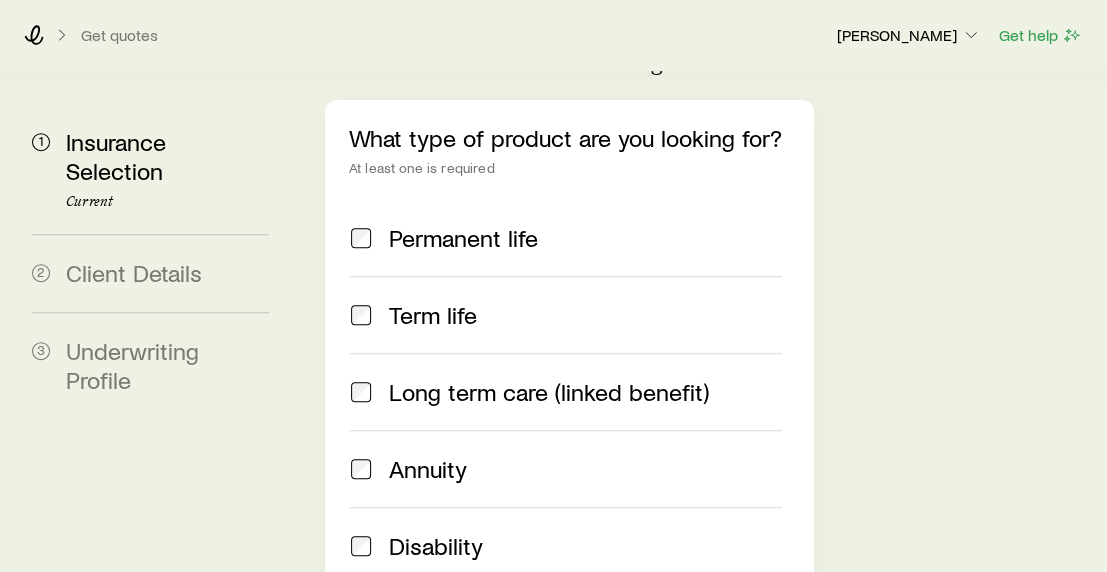 click on "Term life" at bounding box center (565, 315) 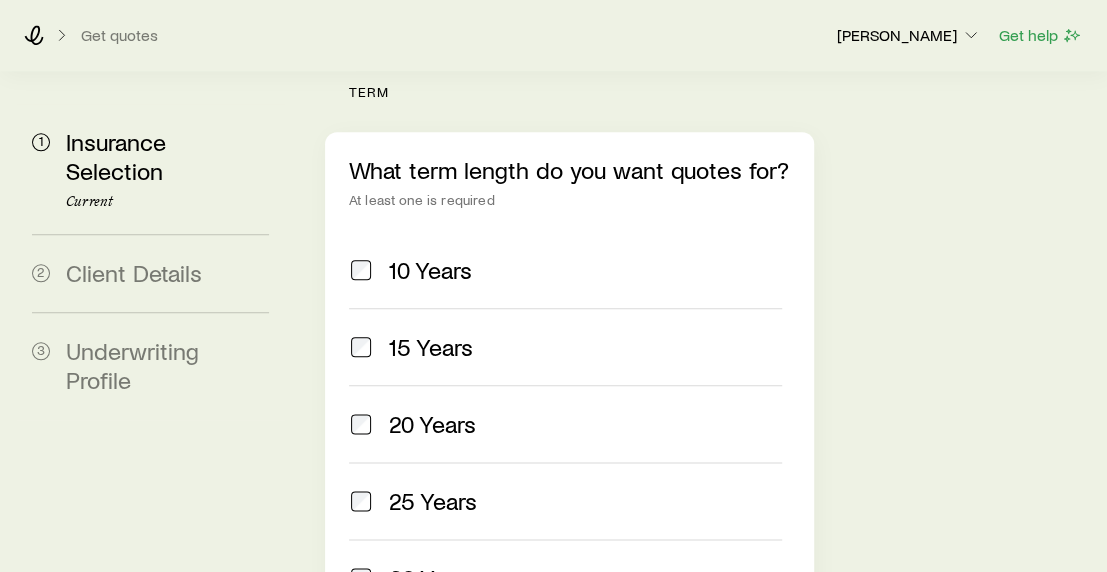 scroll, scrollTop: 900, scrollLeft: 0, axis: vertical 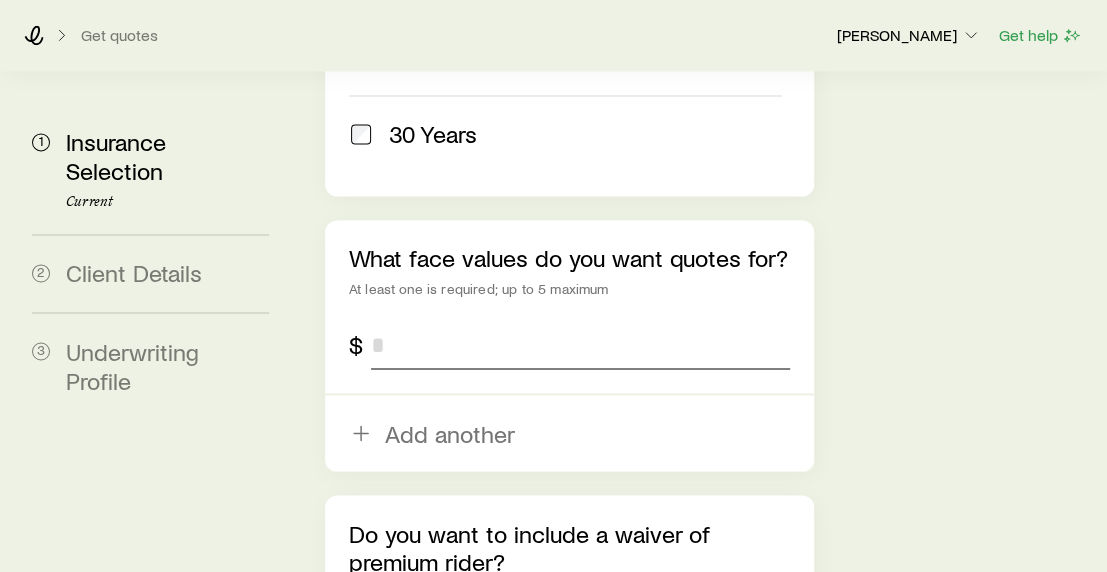 click at bounding box center (580, 345) 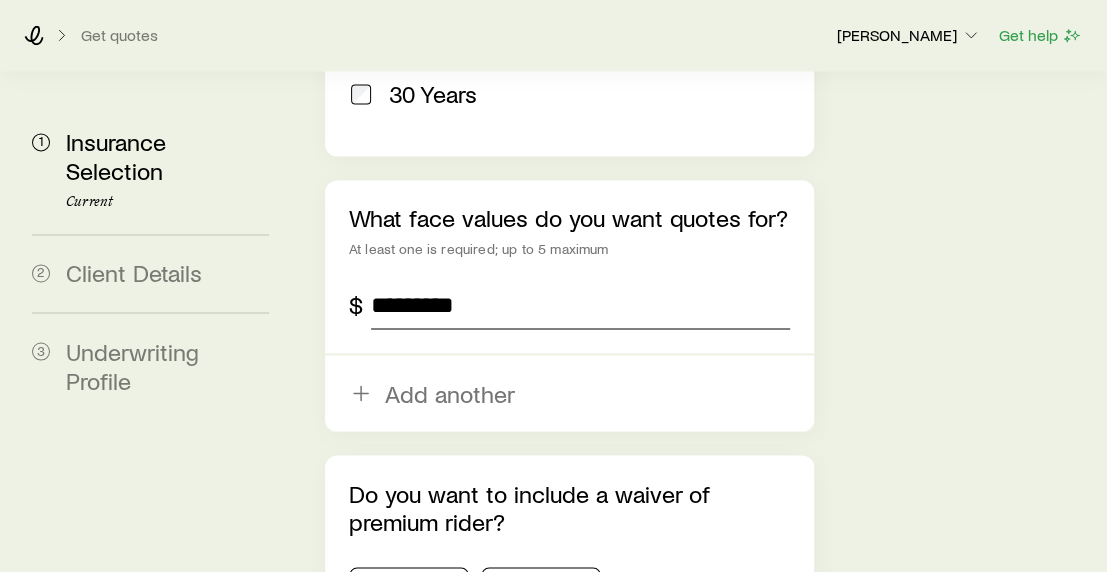 scroll, scrollTop: 1469, scrollLeft: 0, axis: vertical 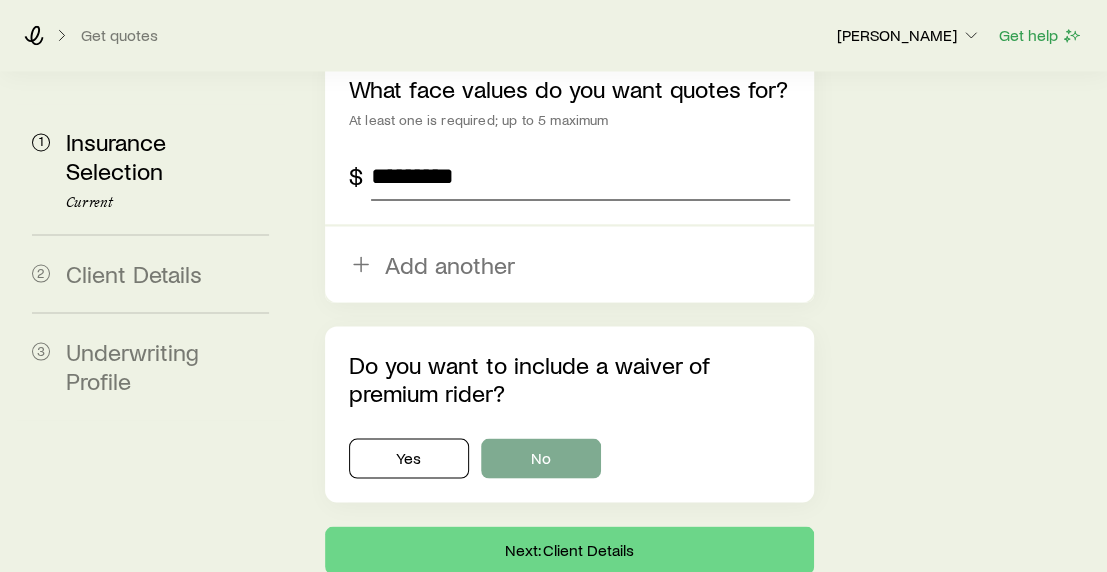 type on "*********" 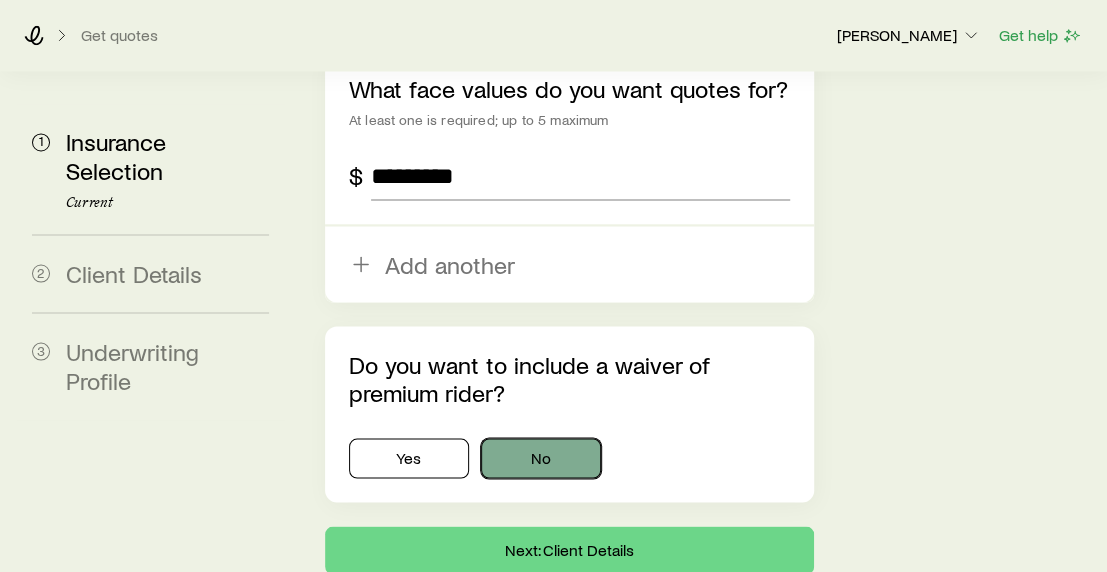 drag, startPoint x: 517, startPoint y: 341, endPoint x: 538, endPoint y: 328, distance: 24.698177 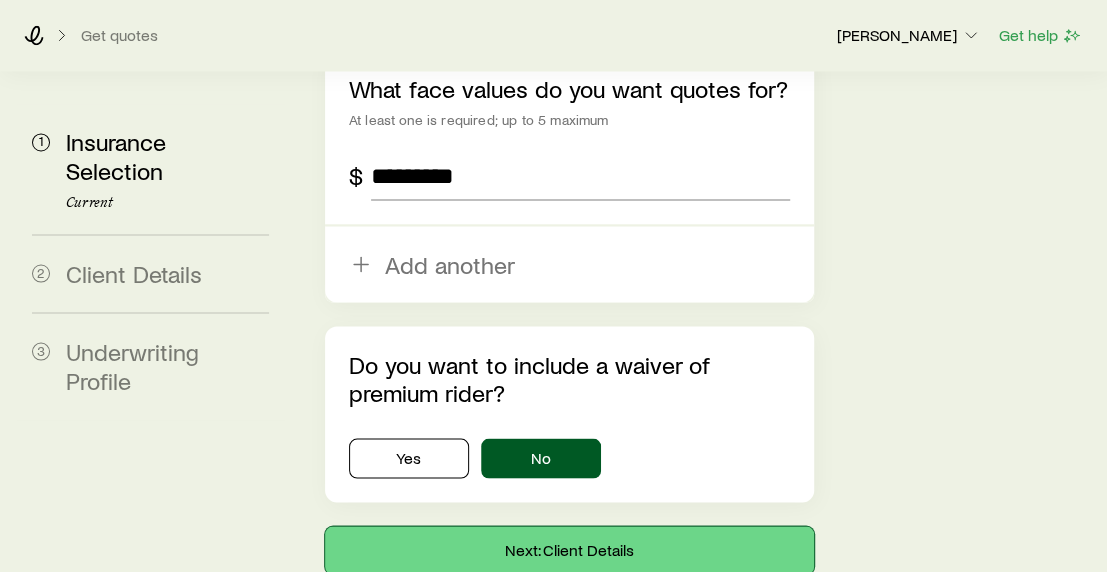 click on "Next: Client Details" at bounding box center (569, 550) 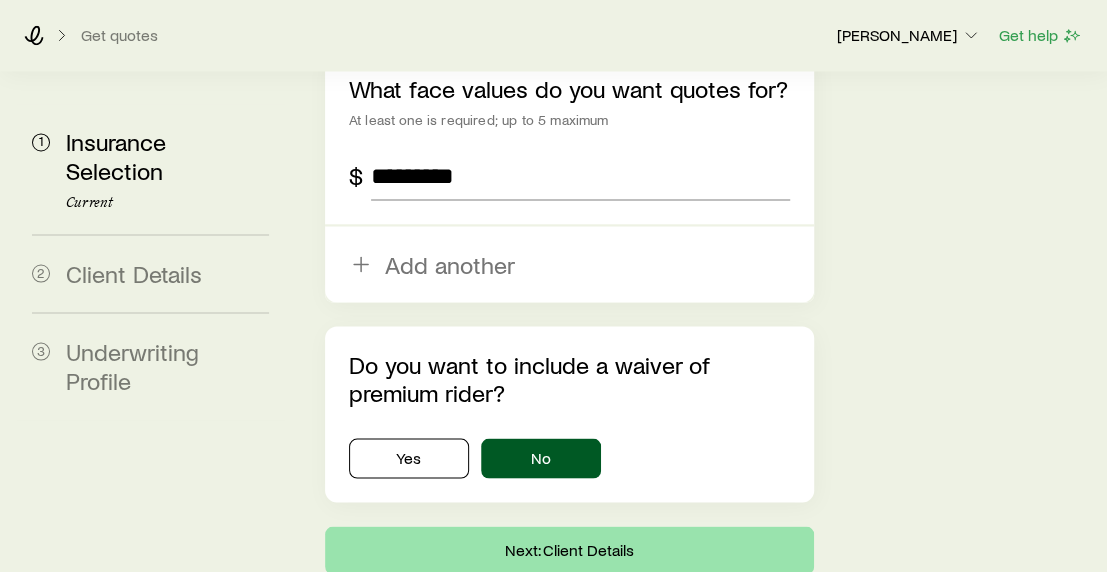 scroll, scrollTop: 0, scrollLeft: 0, axis: both 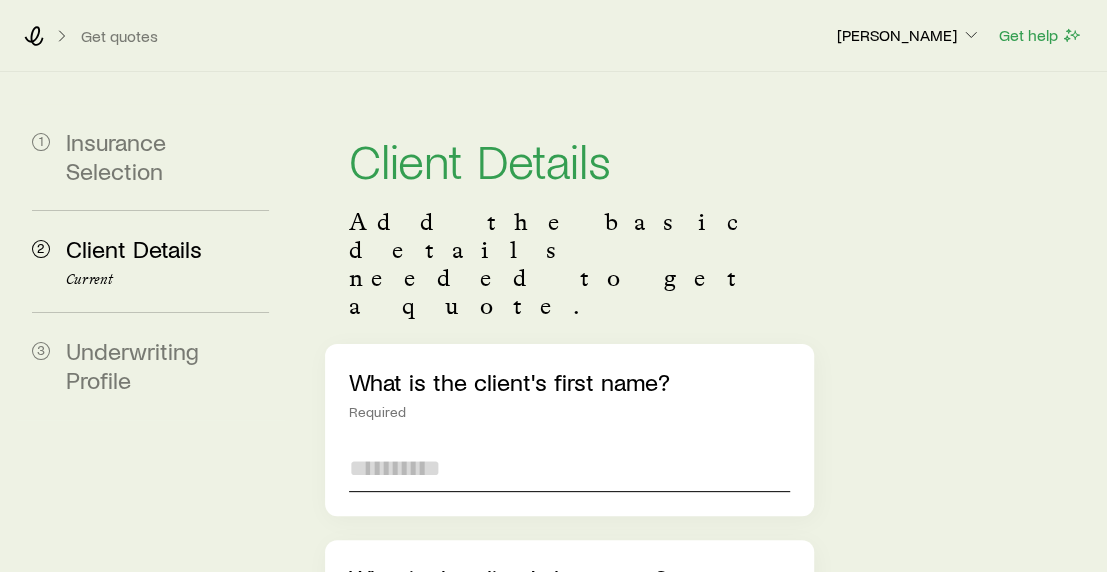 click at bounding box center (569, 468) 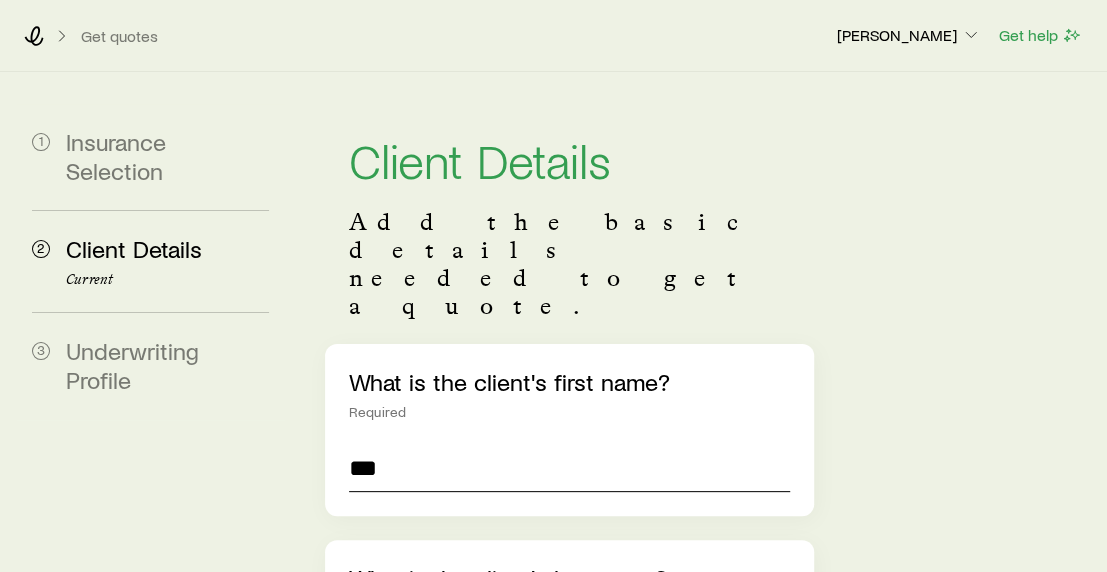 type on "***" 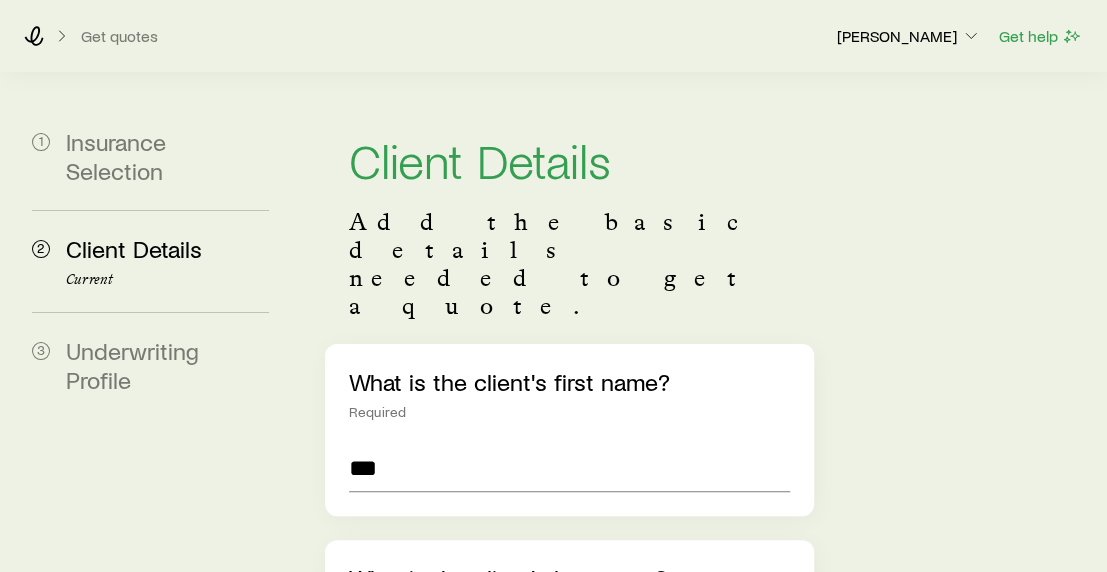 scroll, scrollTop: 32, scrollLeft: 0, axis: vertical 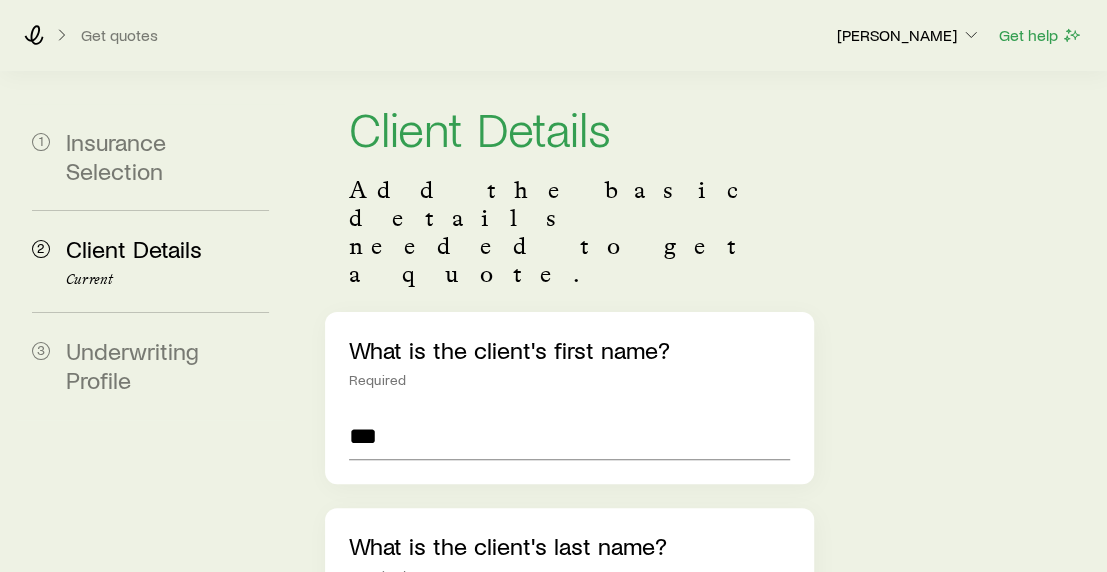 type on "*****" 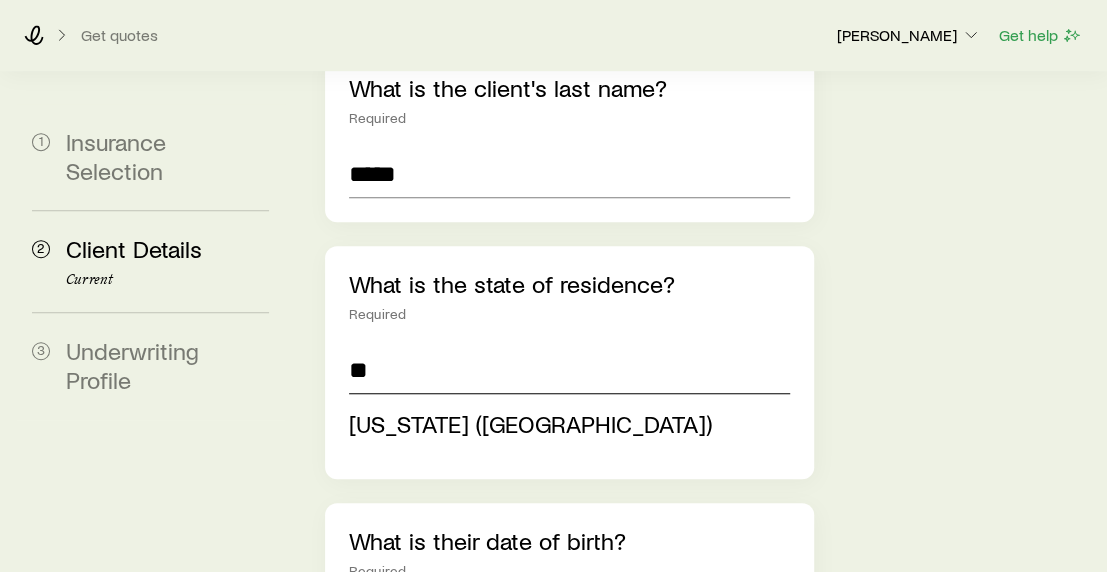 type on "**" 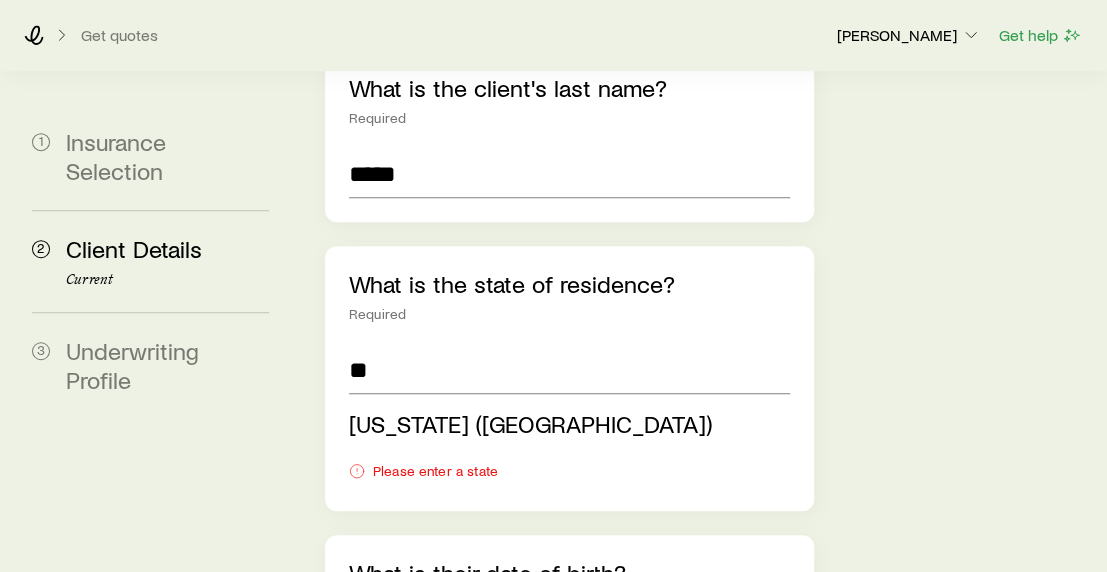 type 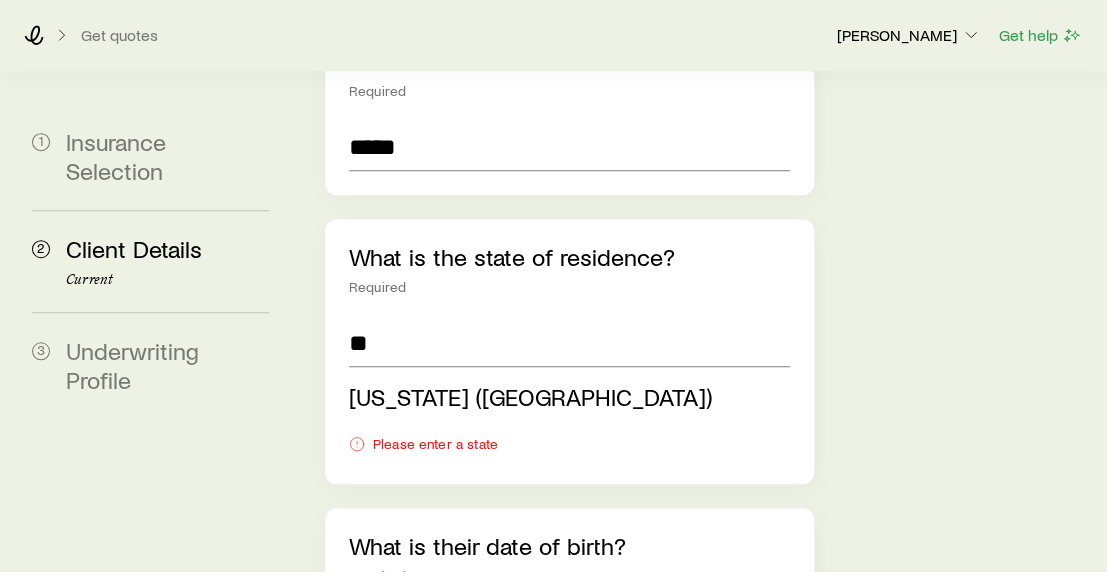 type on "**********" 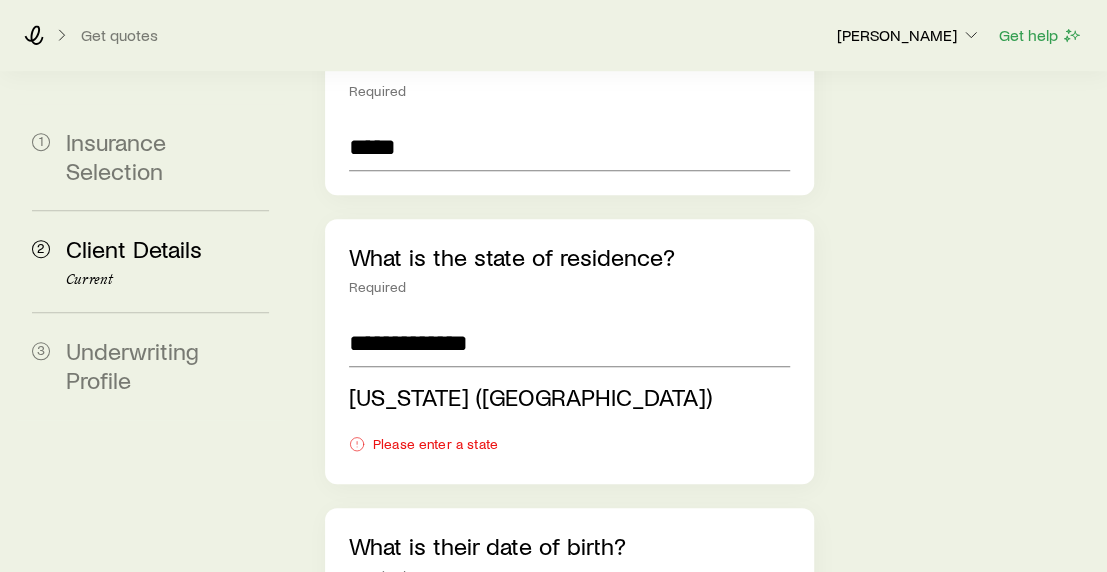 click on "What is their date of birth? Required / /" at bounding box center (569, 594) 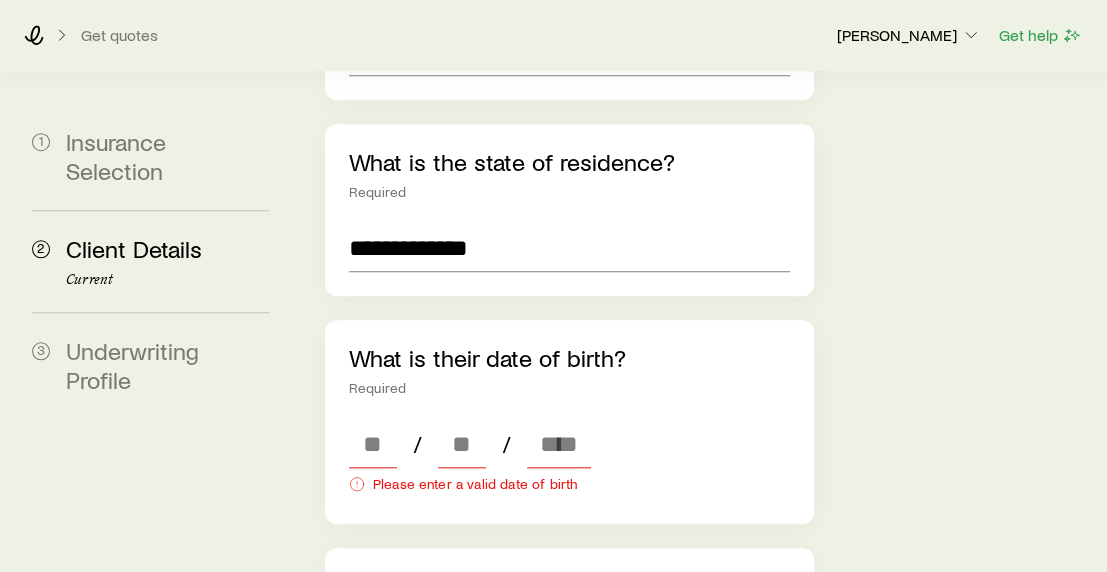 scroll, scrollTop: 617, scrollLeft: 0, axis: vertical 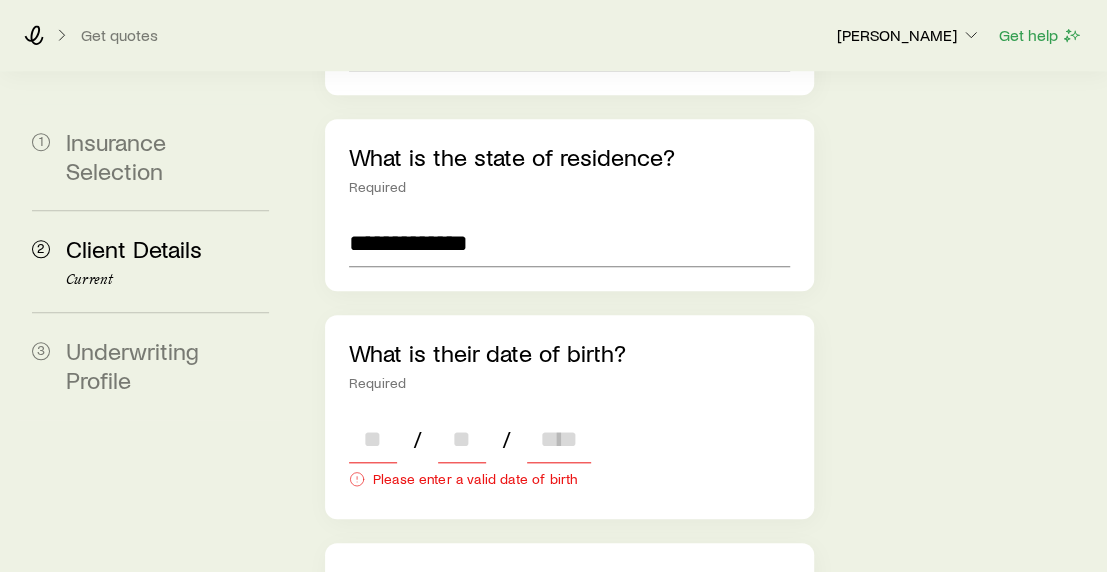 click at bounding box center (373, 439) 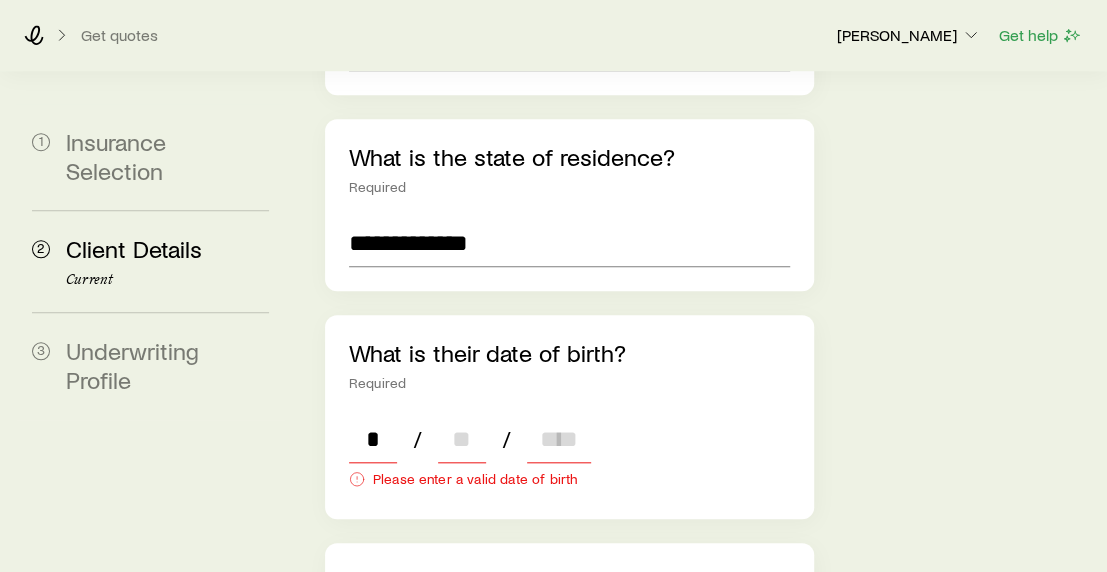 type on "**" 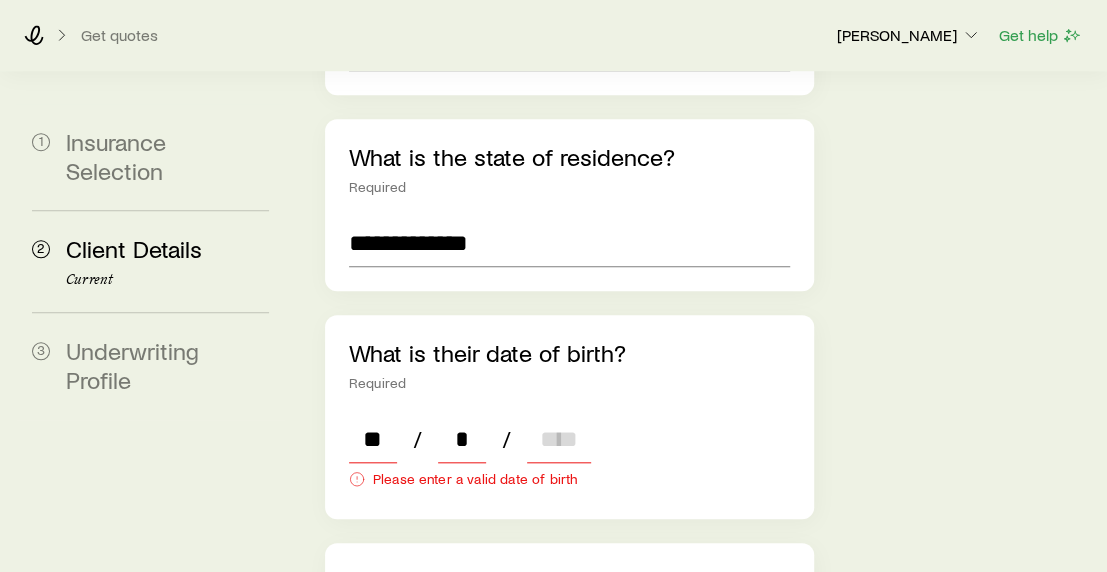 type on "**" 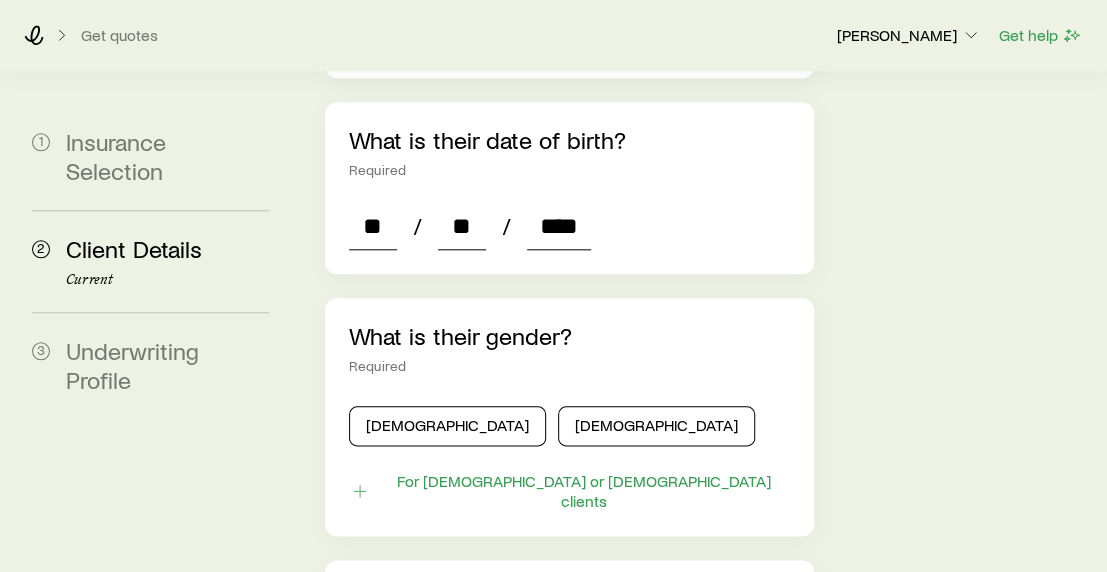scroll, scrollTop: 917, scrollLeft: 0, axis: vertical 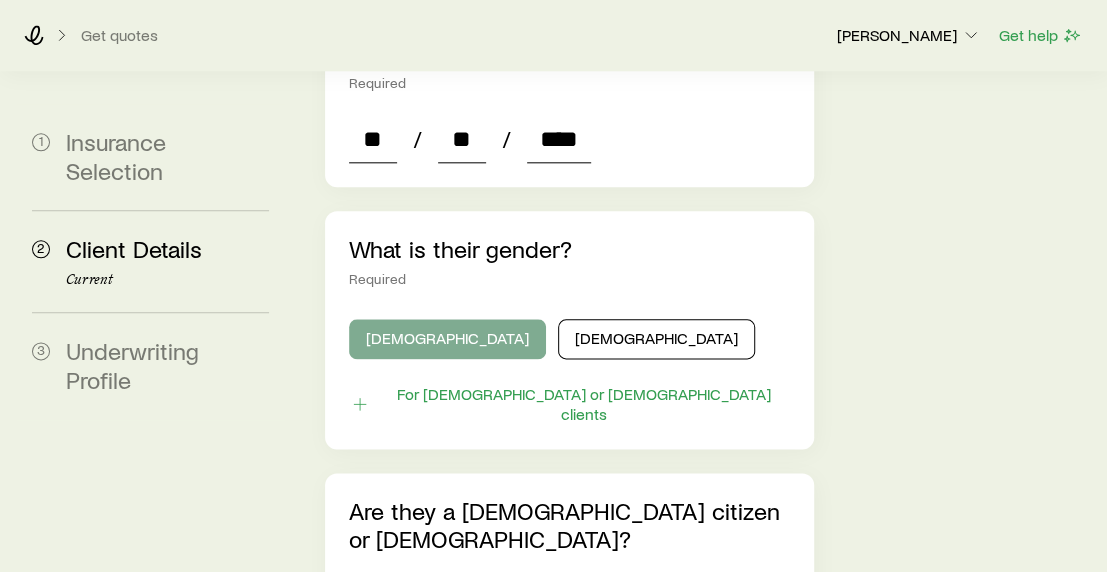 type on "****" 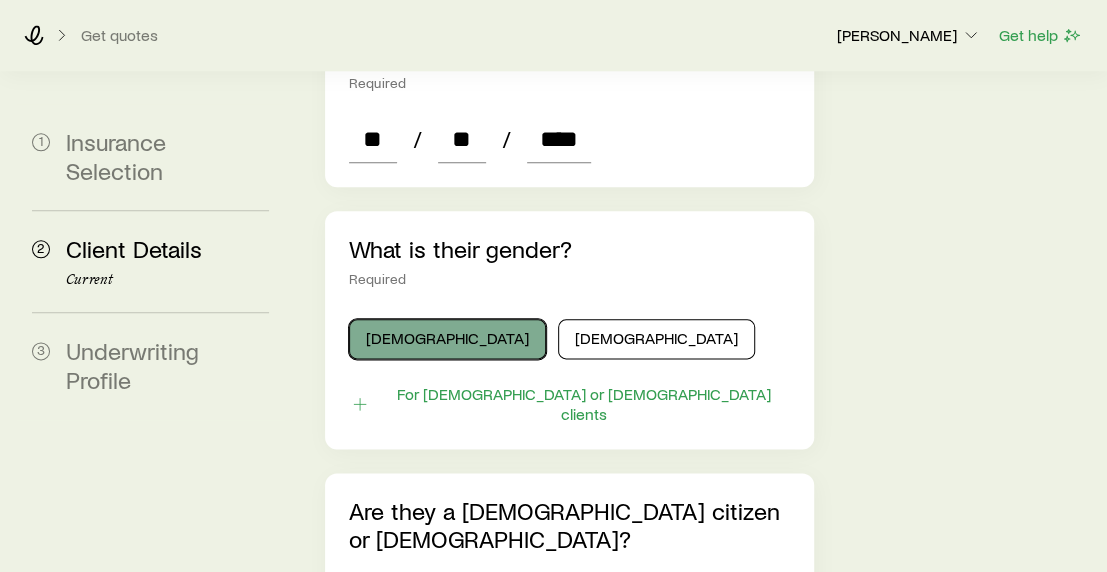 click on "[DEMOGRAPHIC_DATA]" at bounding box center [447, 339] 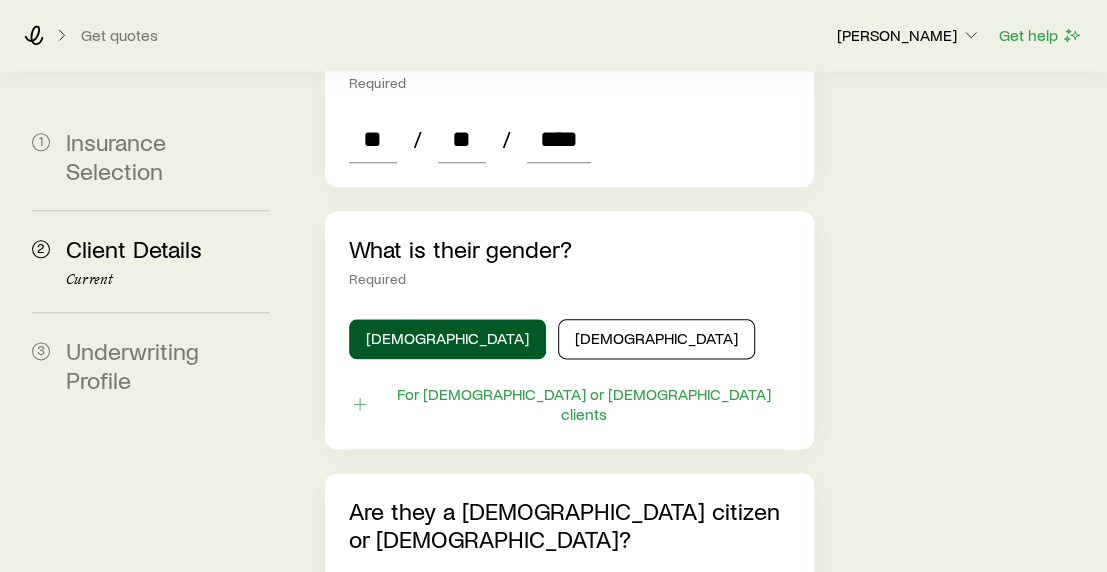 click on "Yes" at bounding box center [409, 605] 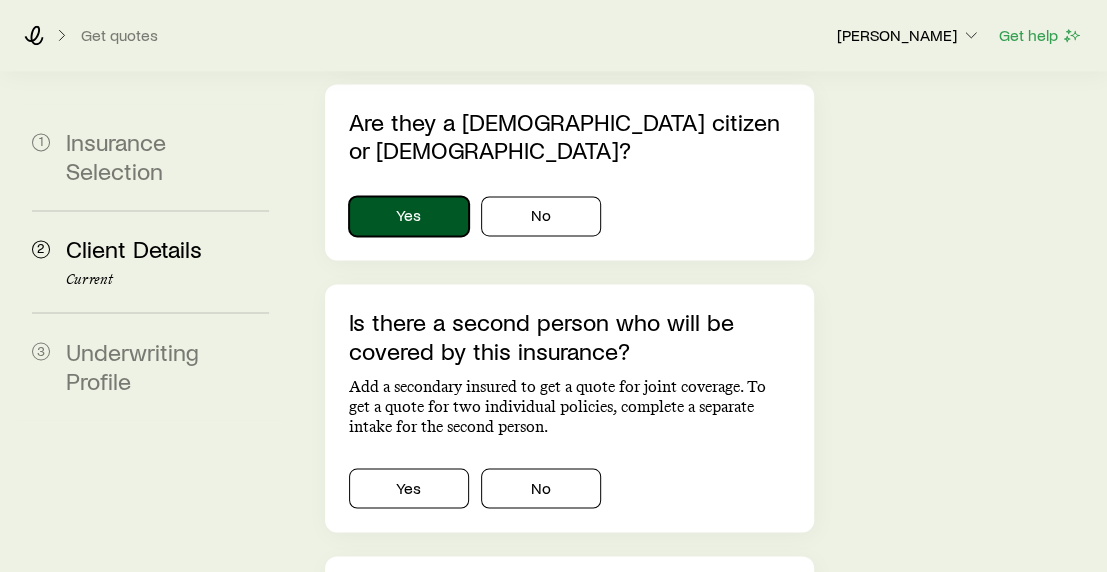 scroll, scrollTop: 1317, scrollLeft: 0, axis: vertical 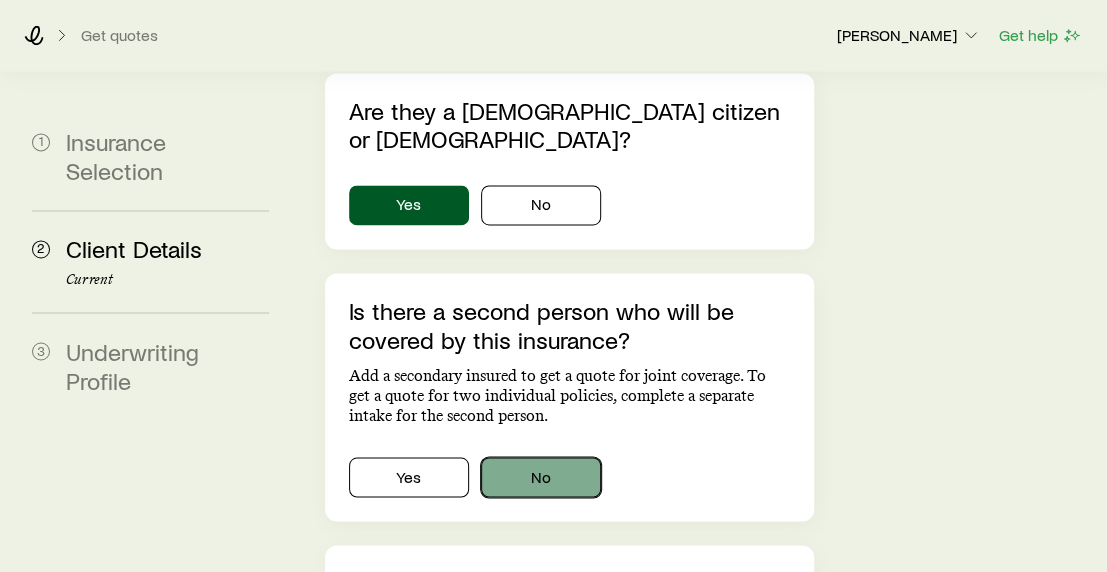 click on "No" at bounding box center [541, 477] 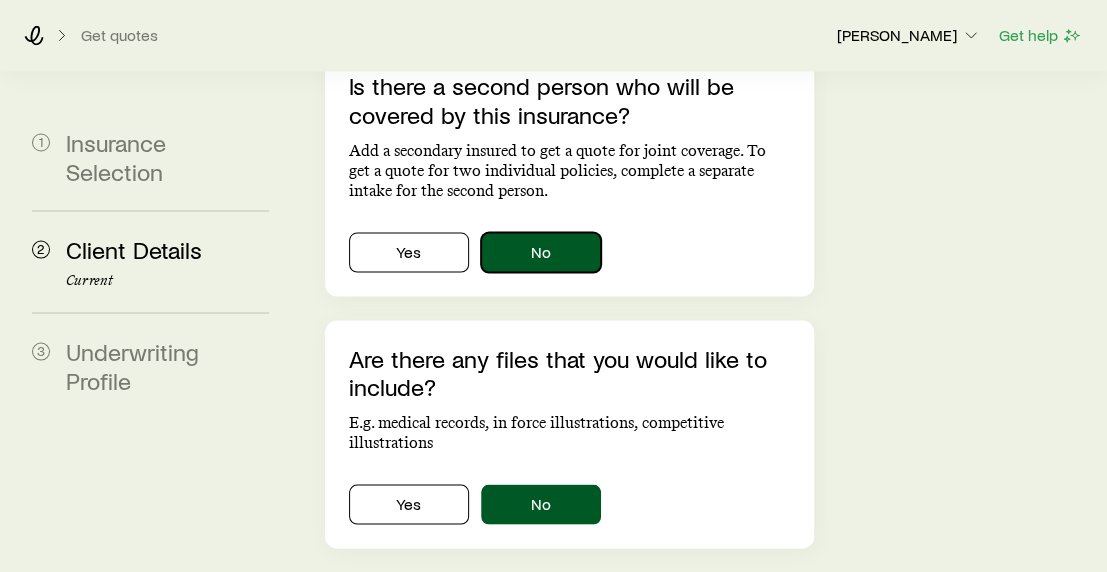 scroll, scrollTop: 1603, scrollLeft: 0, axis: vertical 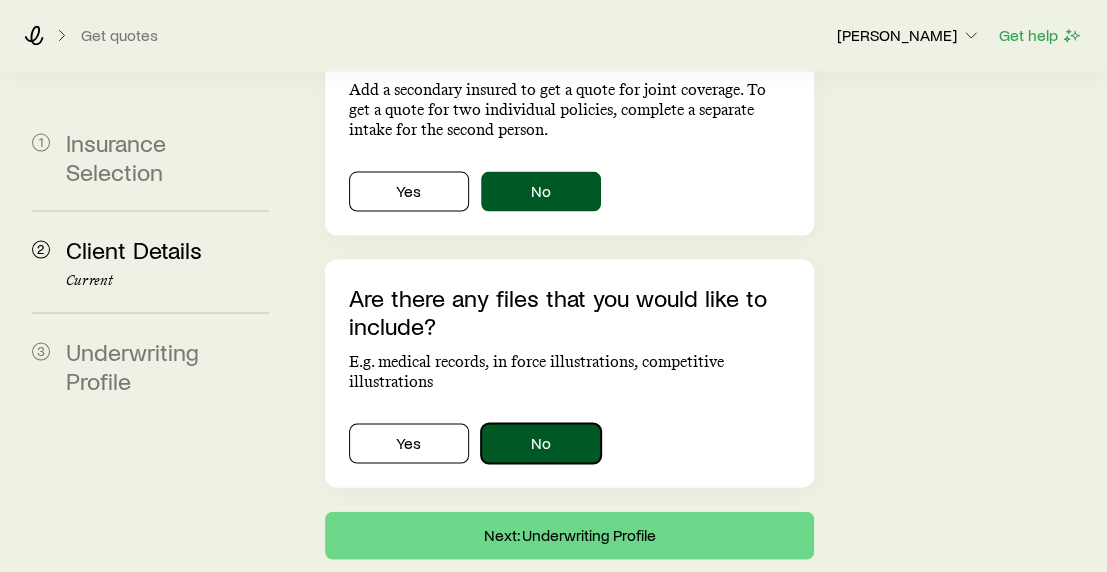 click on "No" at bounding box center [541, 443] 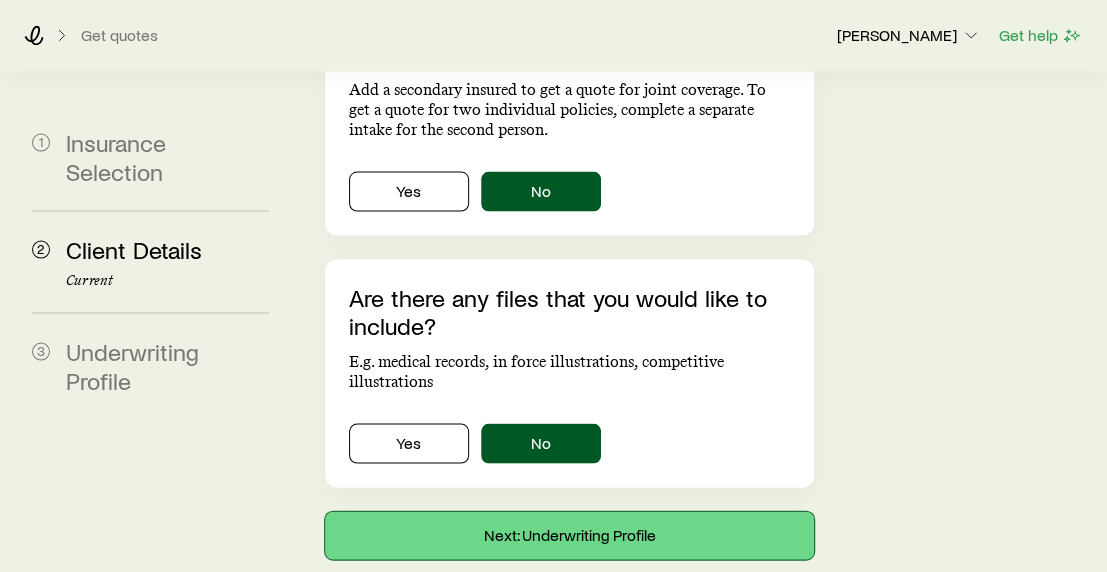 click on "Next: Underwriting Profile" at bounding box center [569, 535] 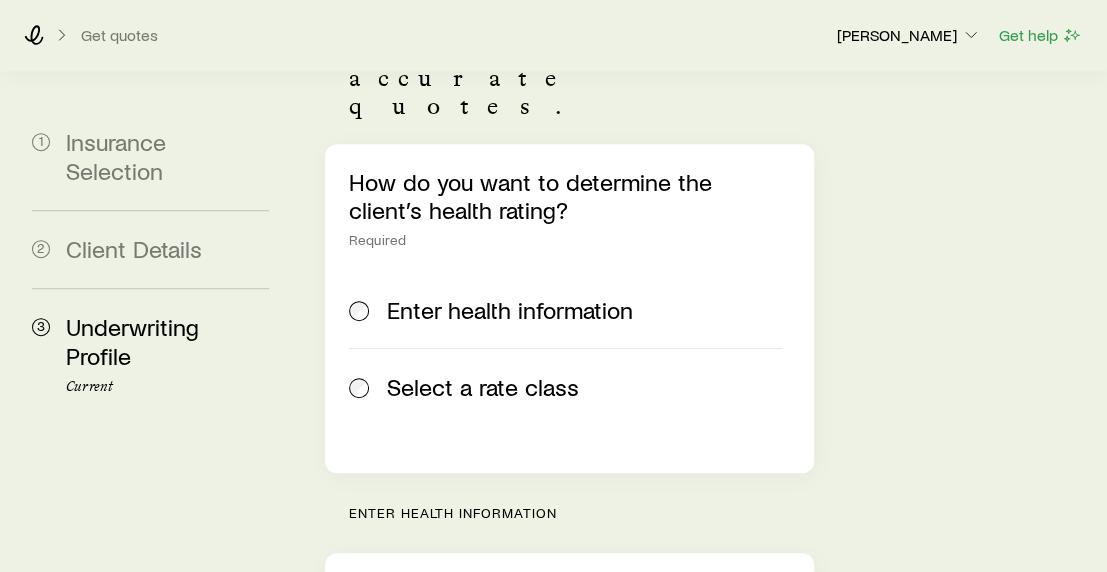 scroll, scrollTop: 300, scrollLeft: 0, axis: vertical 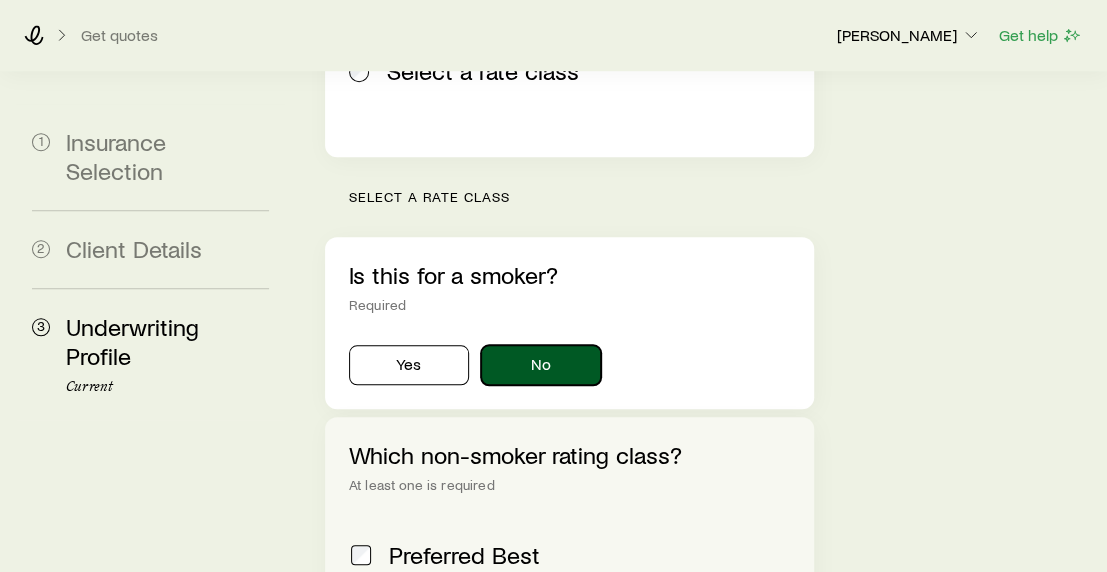 click on "No" at bounding box center [541, 365] 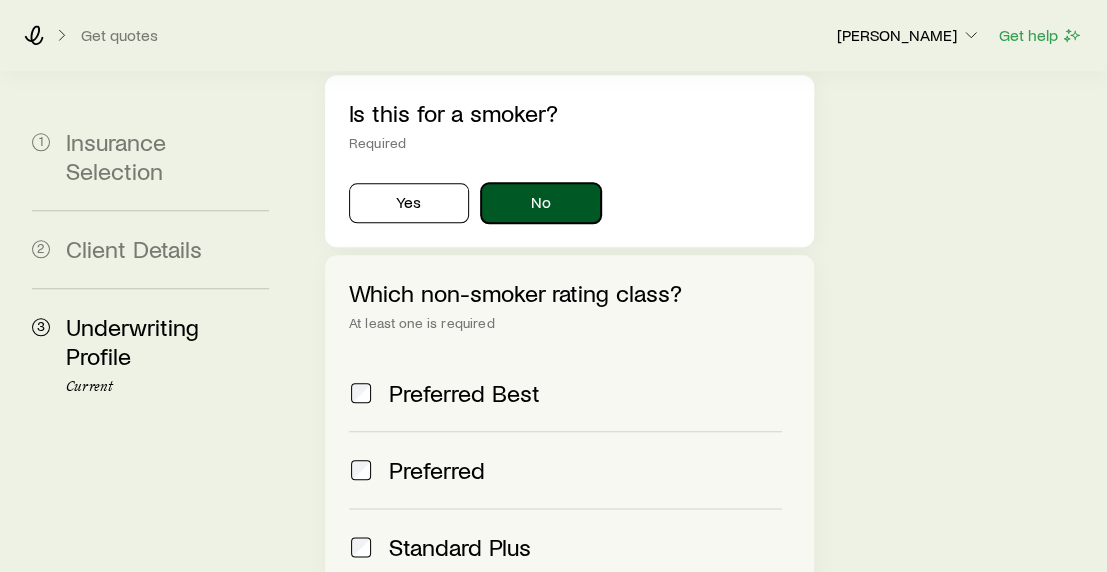 scroll, scrollTop: 800, scrollLeft: 0, axis: vertical 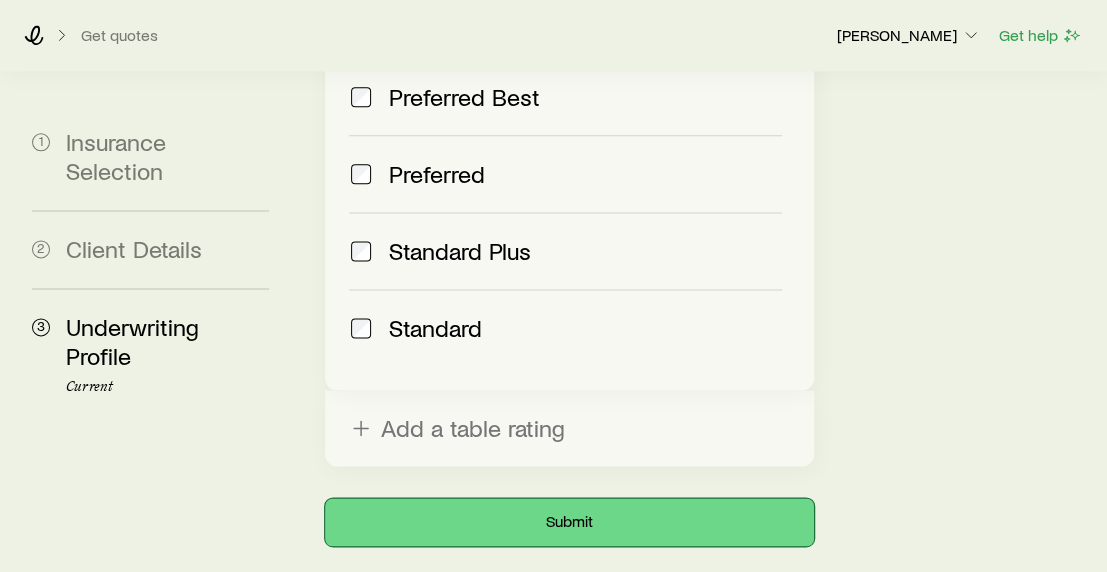 click on "Submit" at bounding box center [569, 522] 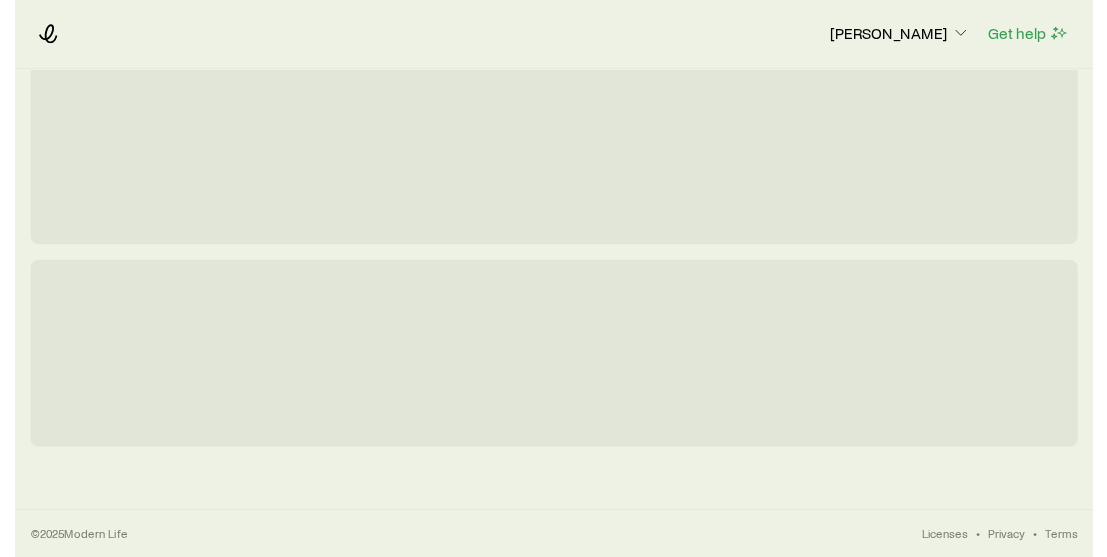 scroll, scrollTop: 0, scrollLeft: 0, axis: both 